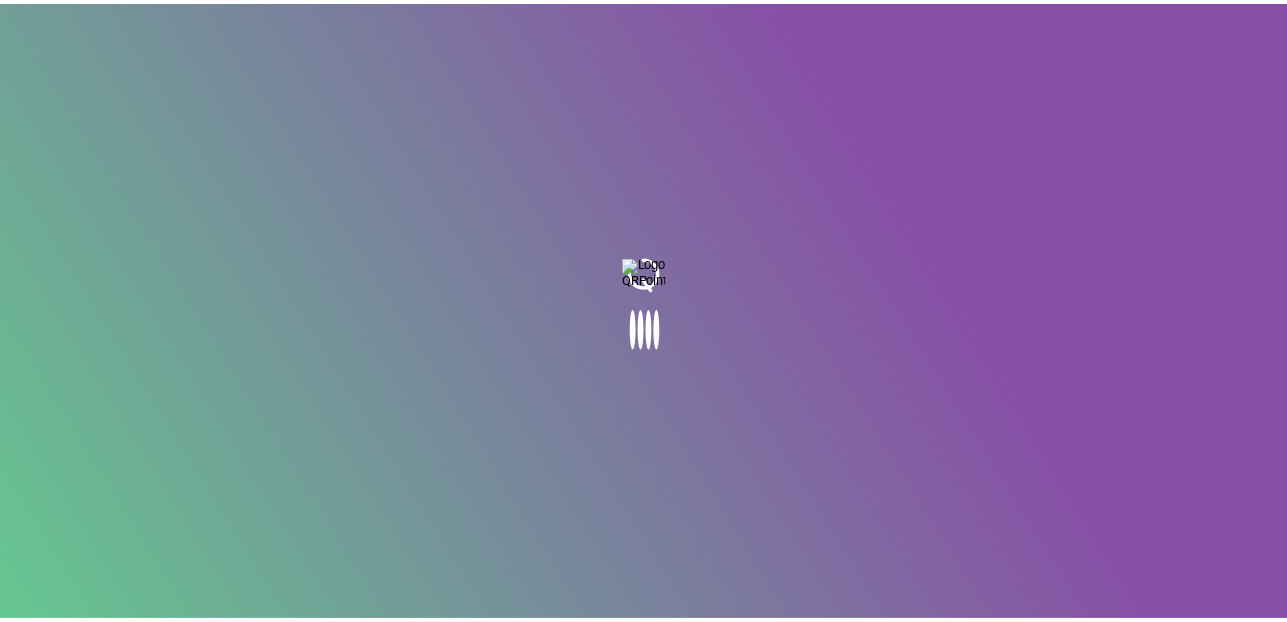 scroll, scrollTop: 0, scrollLeft: 0, axis: both 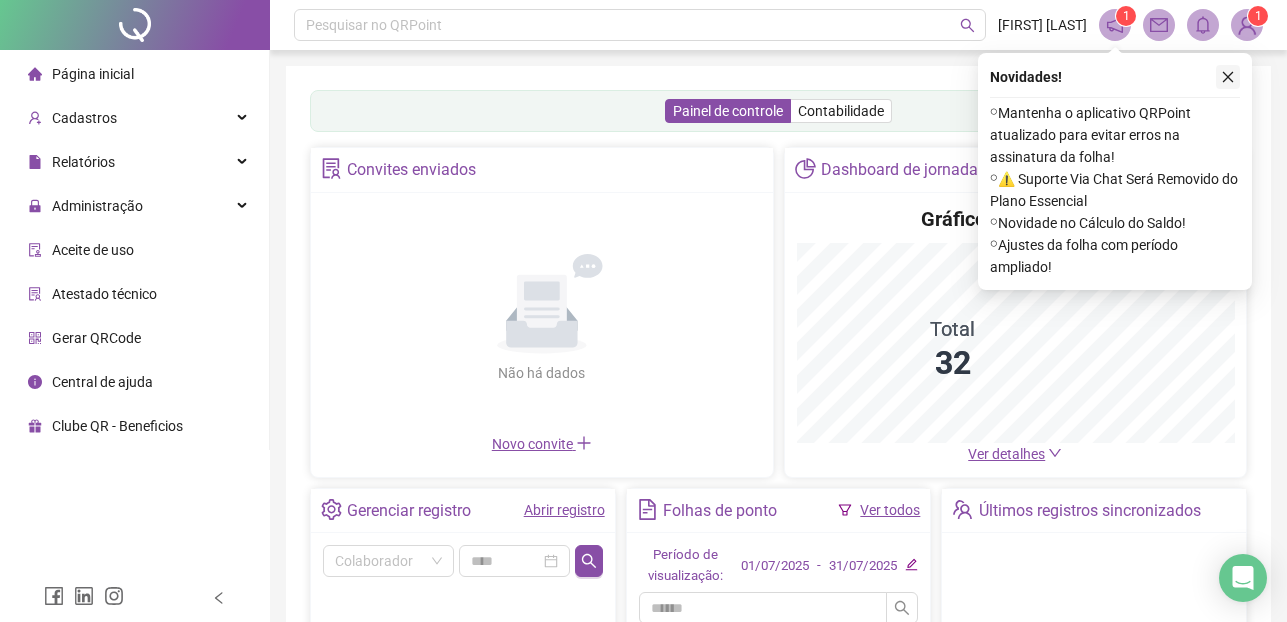 click 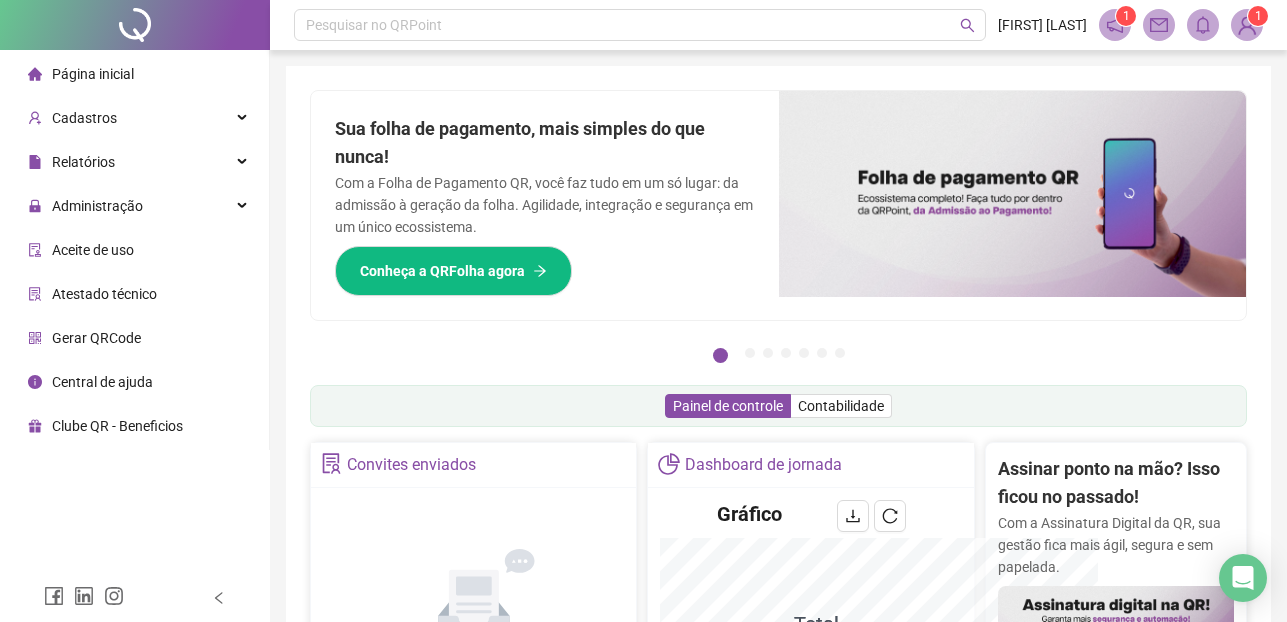 scroll, scrollTop: 160, scrollLeft: 0, axis: vertical 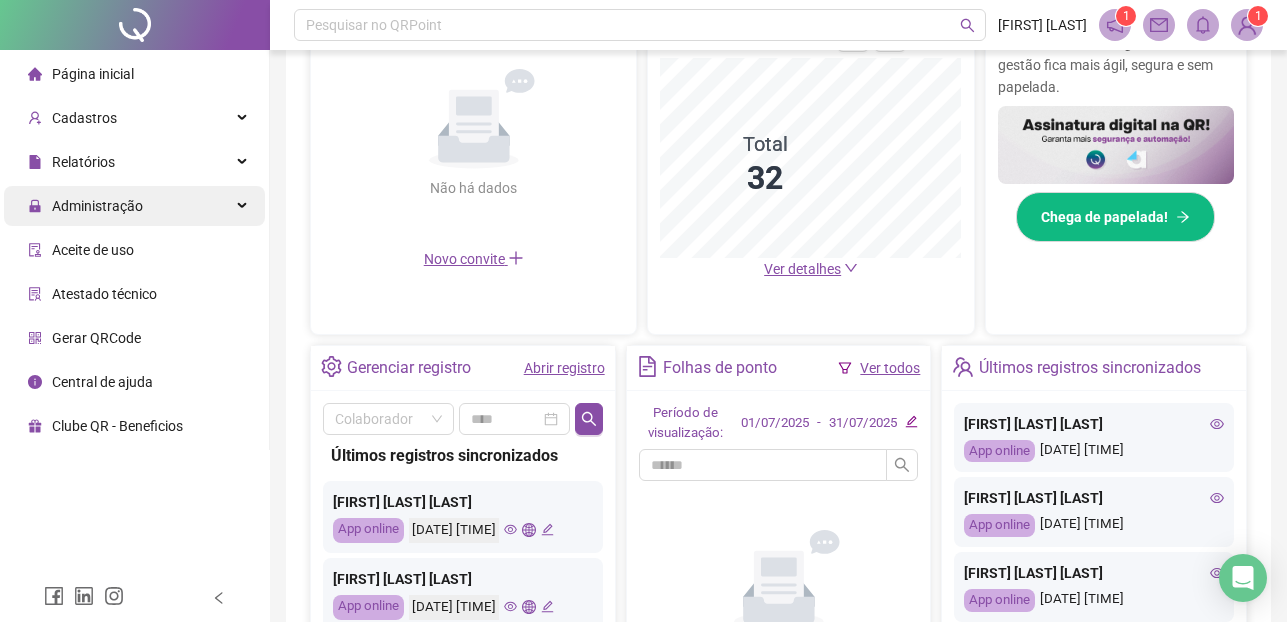 click on "Administração" at bounding box center (97, 206) 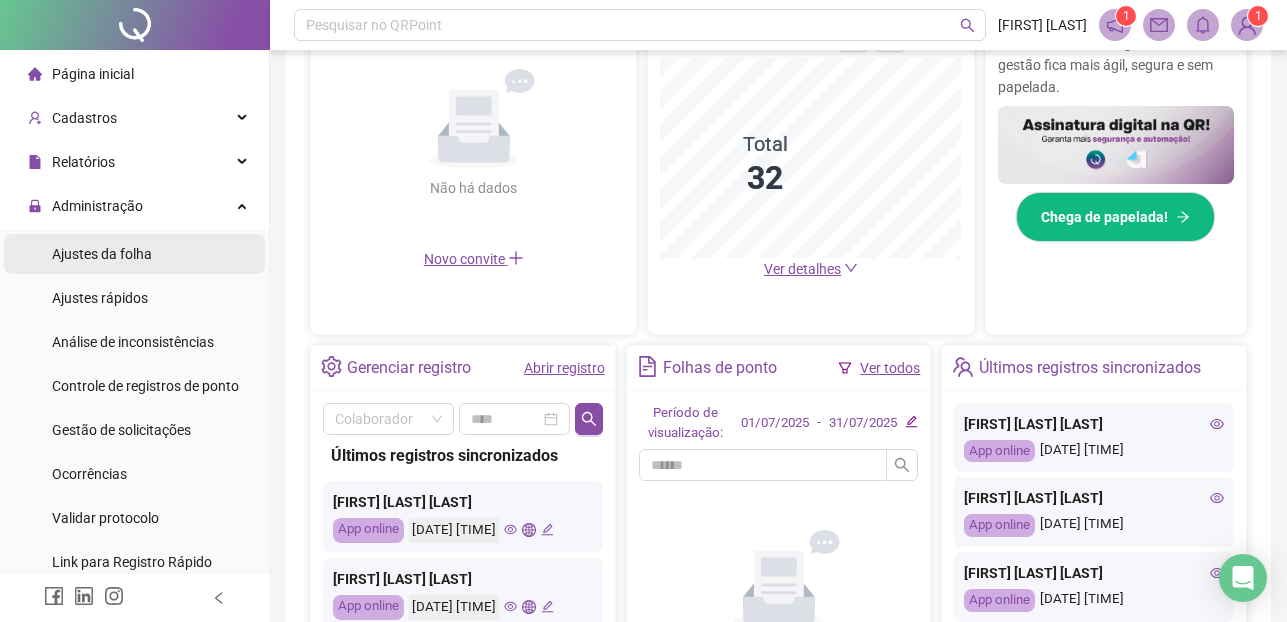 click on "Ajustes da folha" at bounding box center (102, 254) 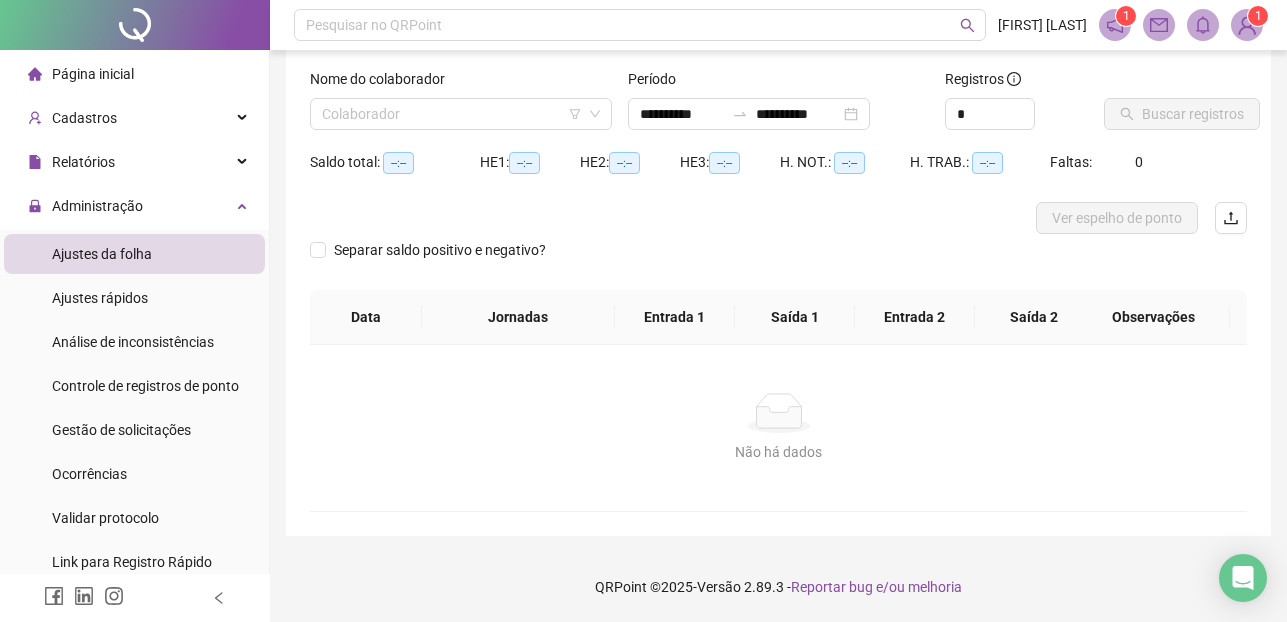 scroll, scrollTop: 116, scrollLeft: 0, axis: vertical 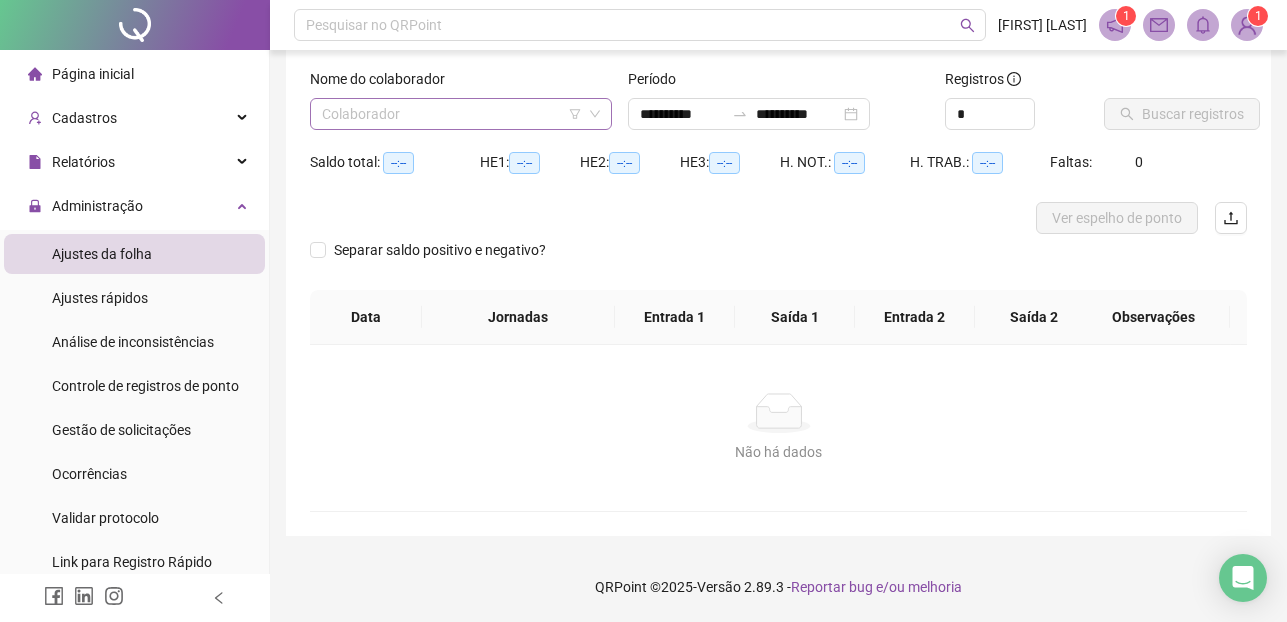 click at bounding box center (452, 114) 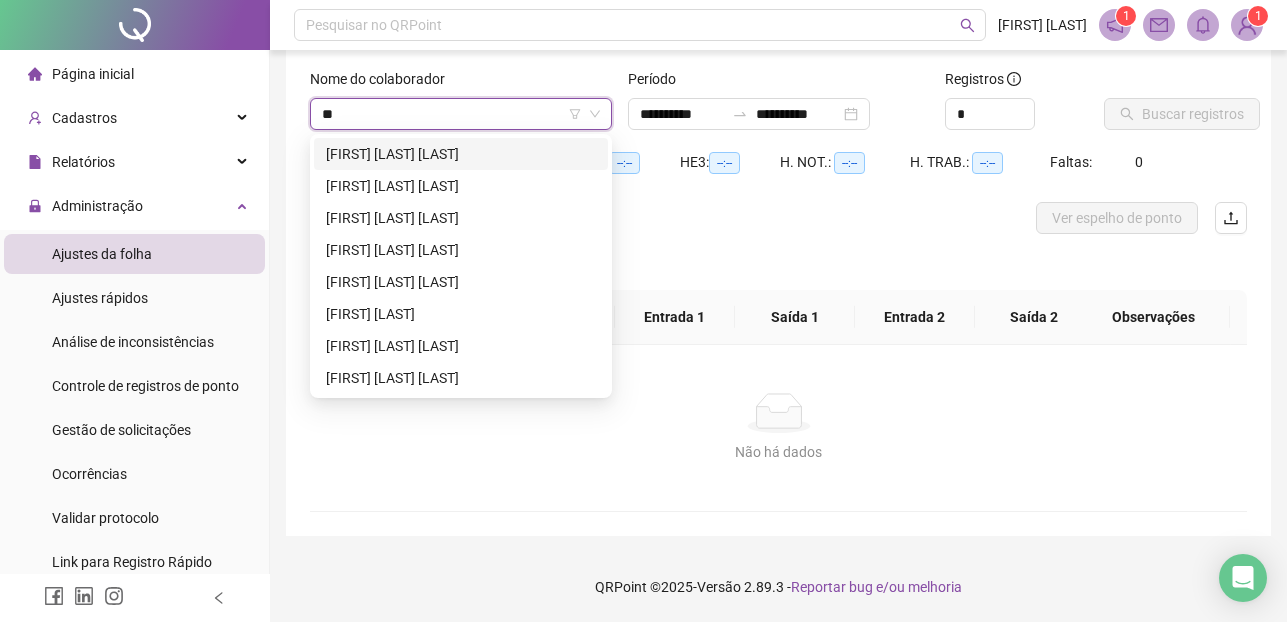 type on "***" 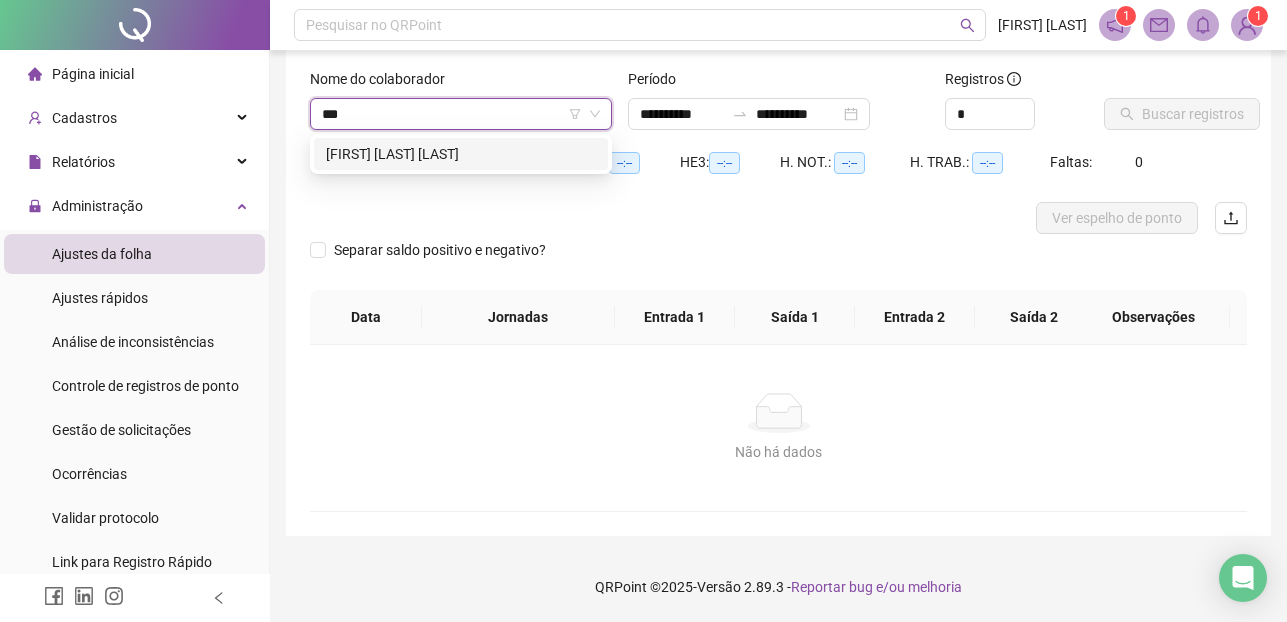 click on "[FIRST] [LAST] [LAST]" at bounding box center [461, 154] 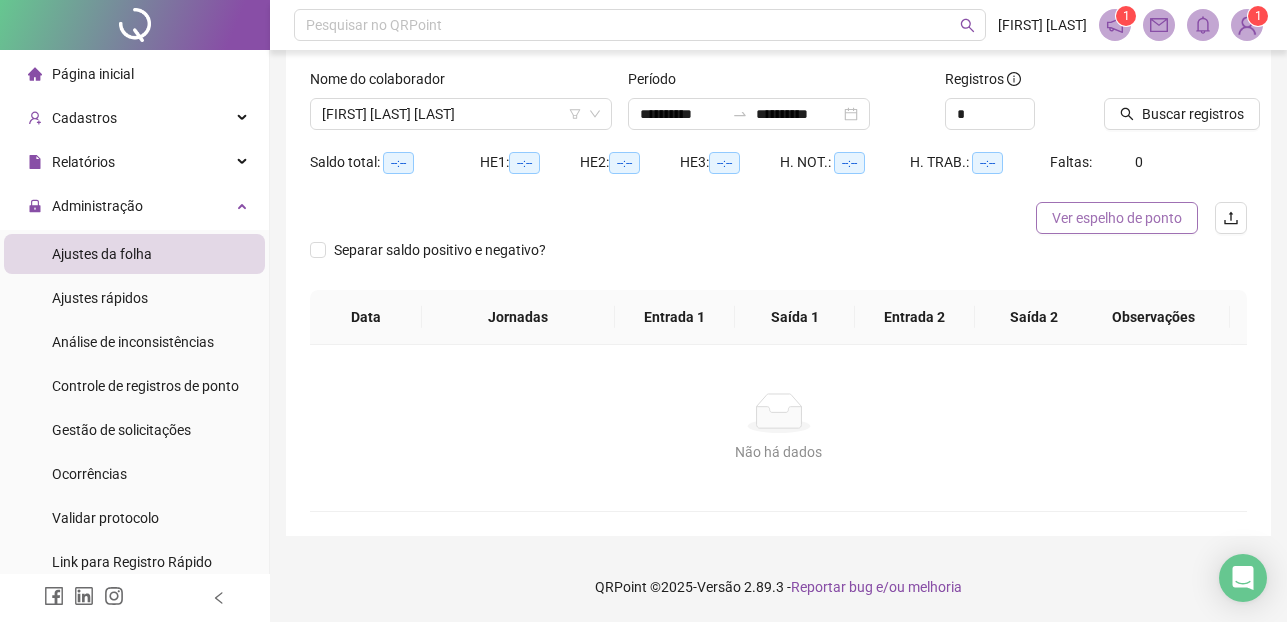 click on "Ver espelho de ponto" at bounding box center (1117, 218) 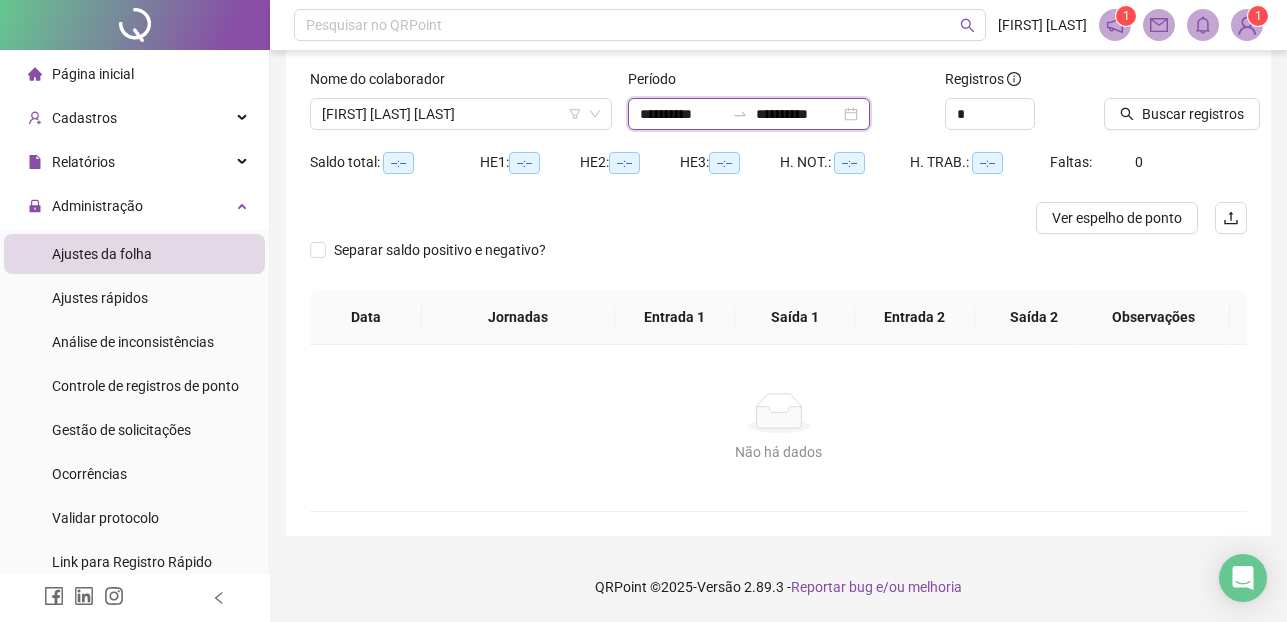 click on "**********" at bounding box center [682, 114] 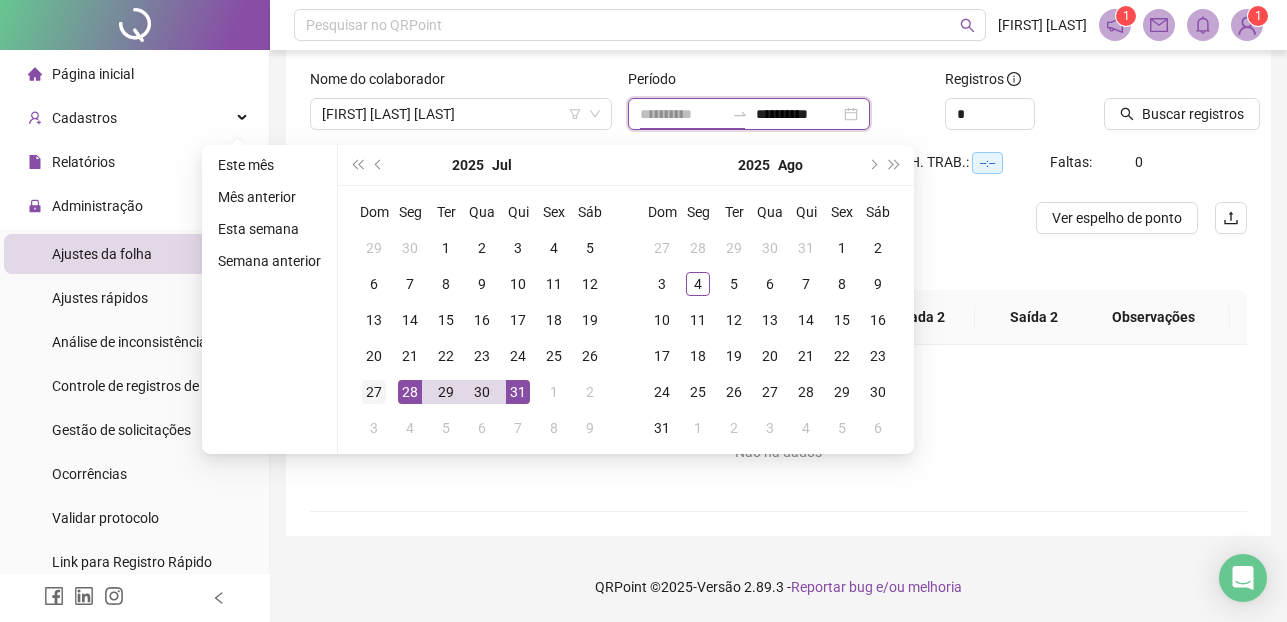 type on "**********" 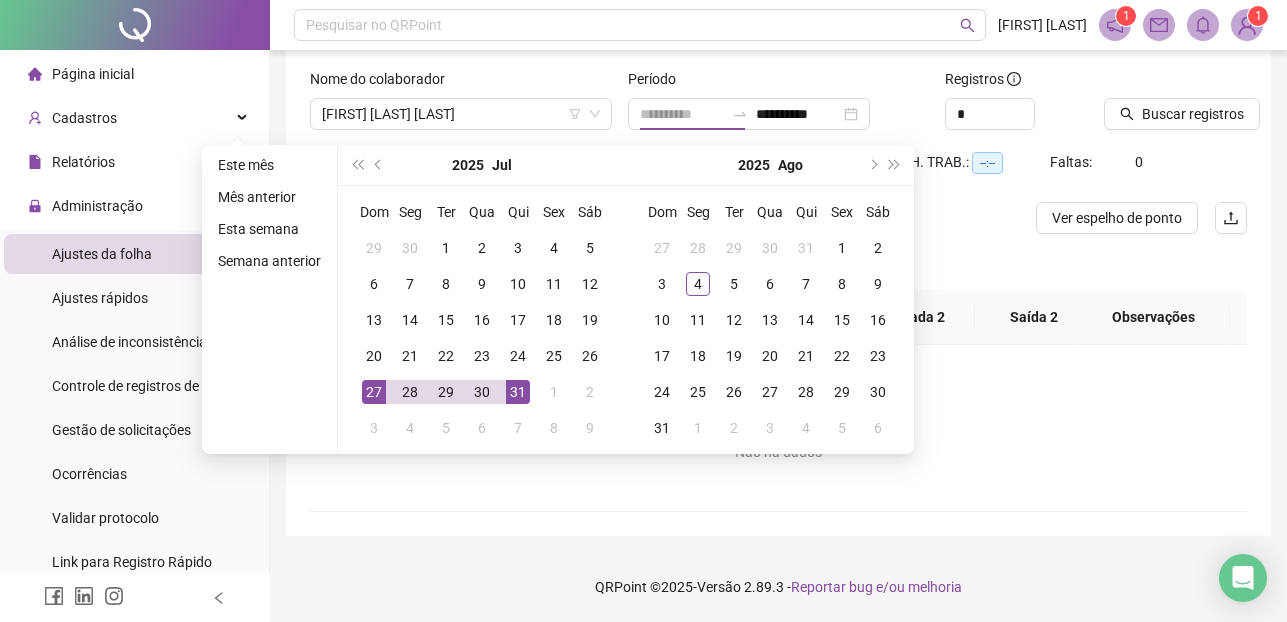 click on "27" at bounding box center (374, 392) 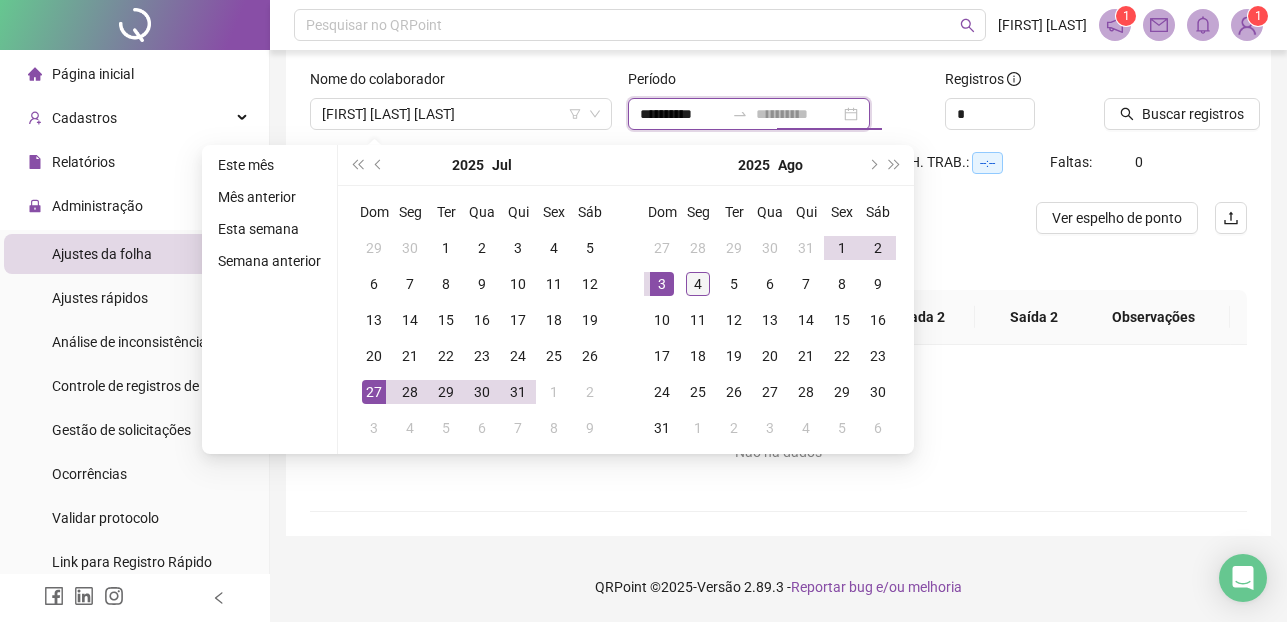 type on "**********" 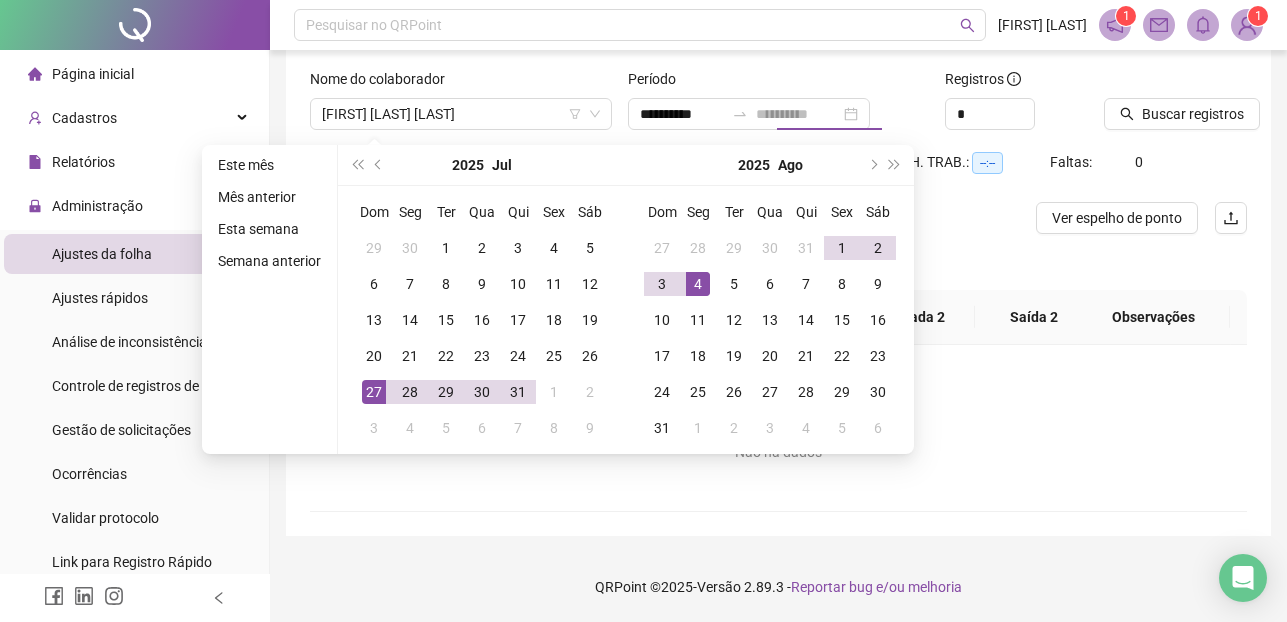 click on "4" at bounding box center (698, 284) 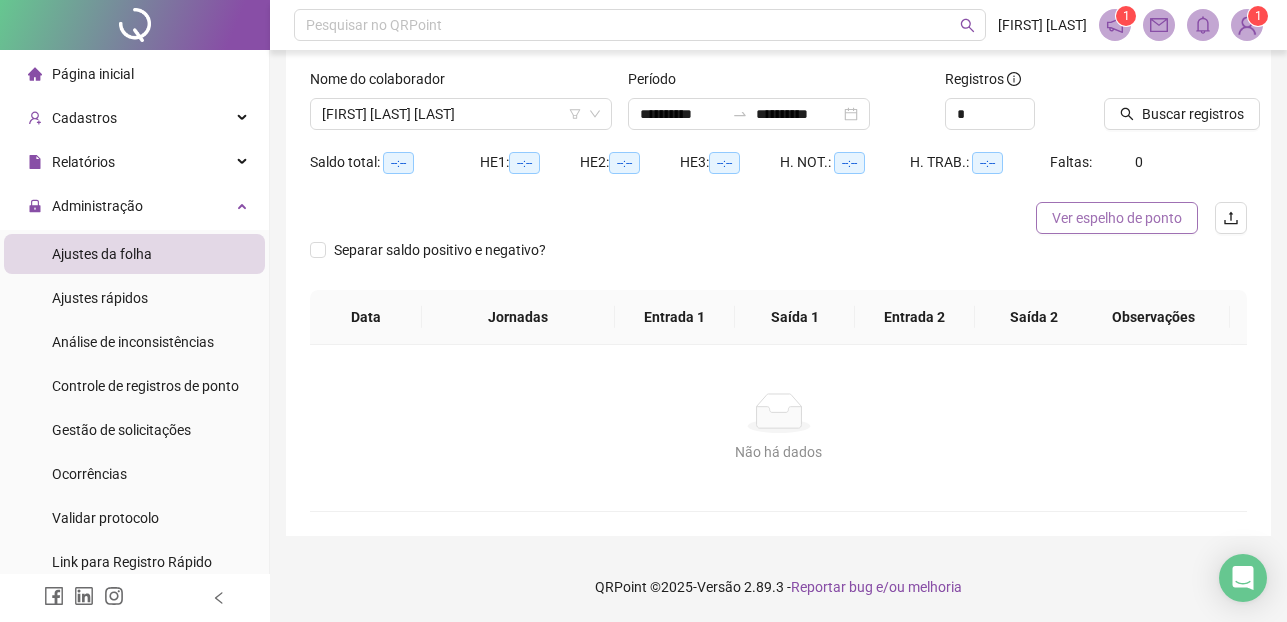 click on "Ver espelho de ponto" at bounding box center [1117, 218] 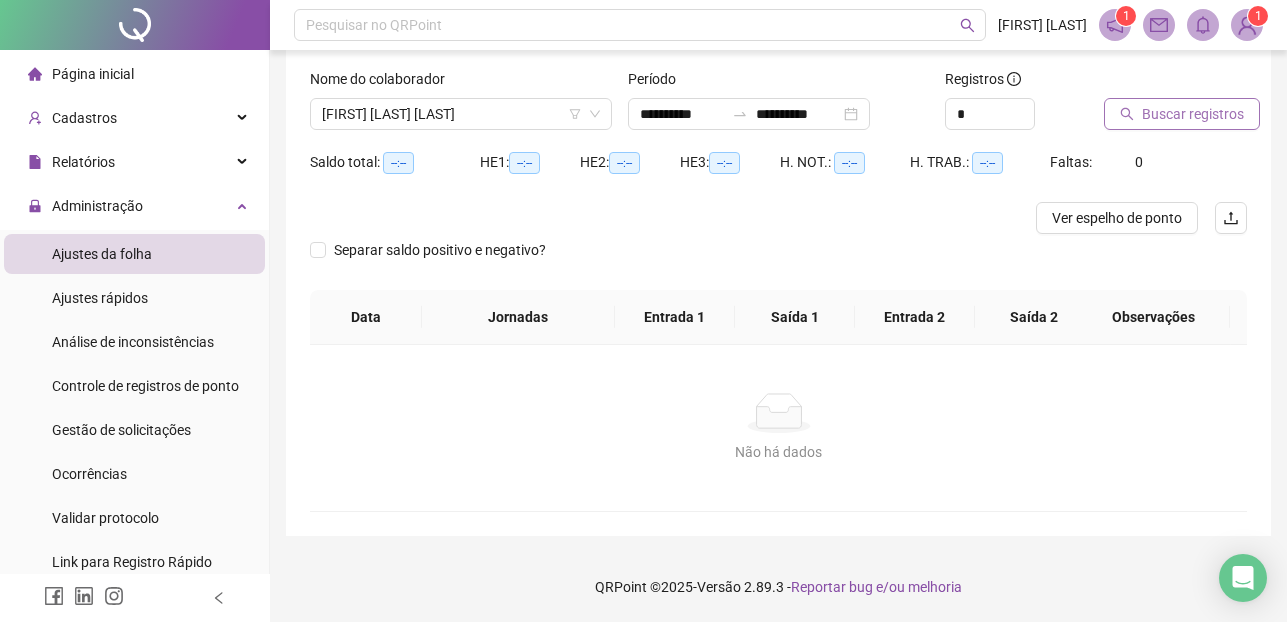 click on "Buscar registros" at bounding box center (1193, 114) 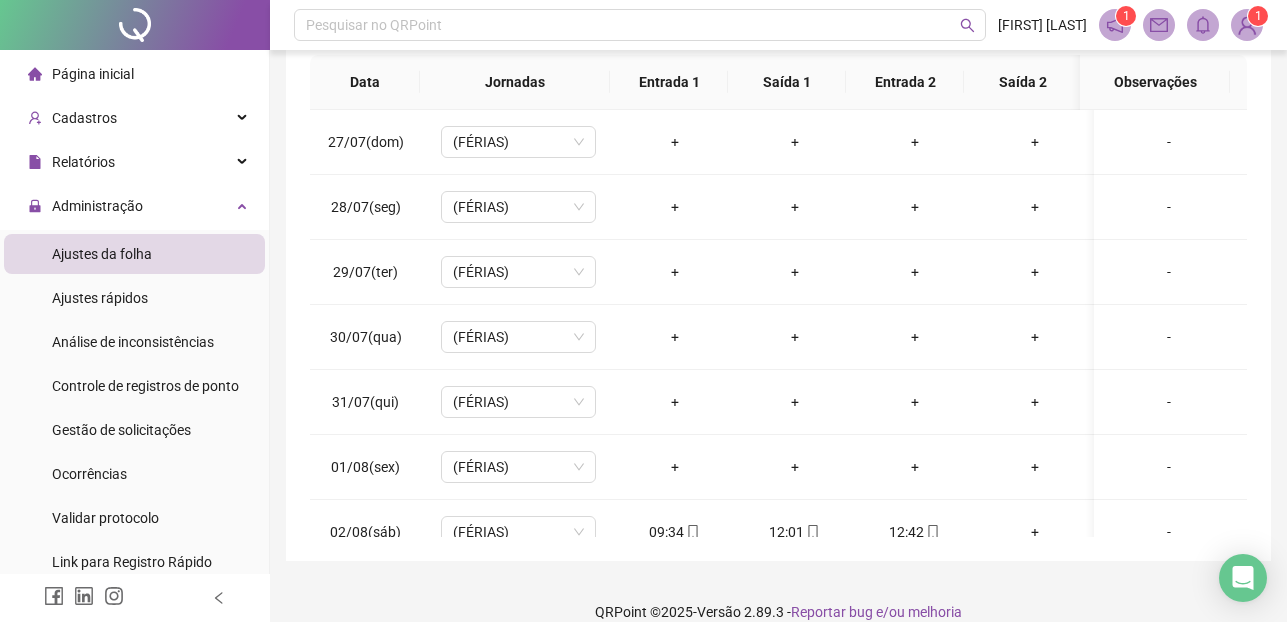 scroll, scrollTop: 400, scrollLeft: 0, axis: vertical 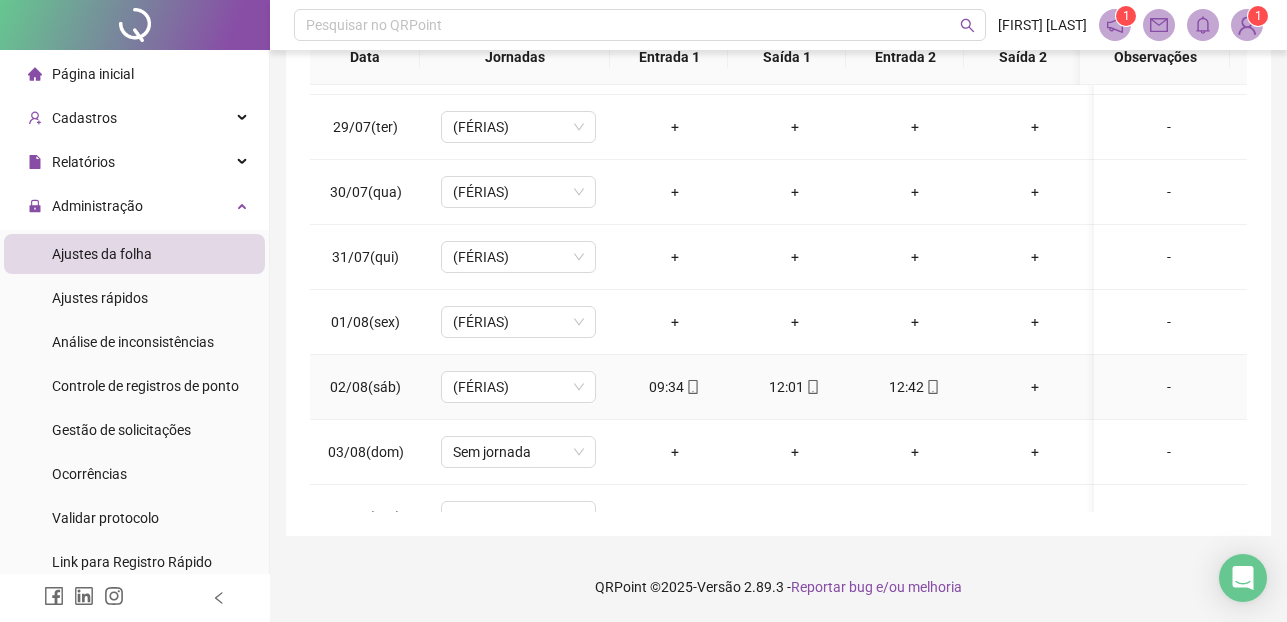 click on "09:34" at bounding box center (675, 387) 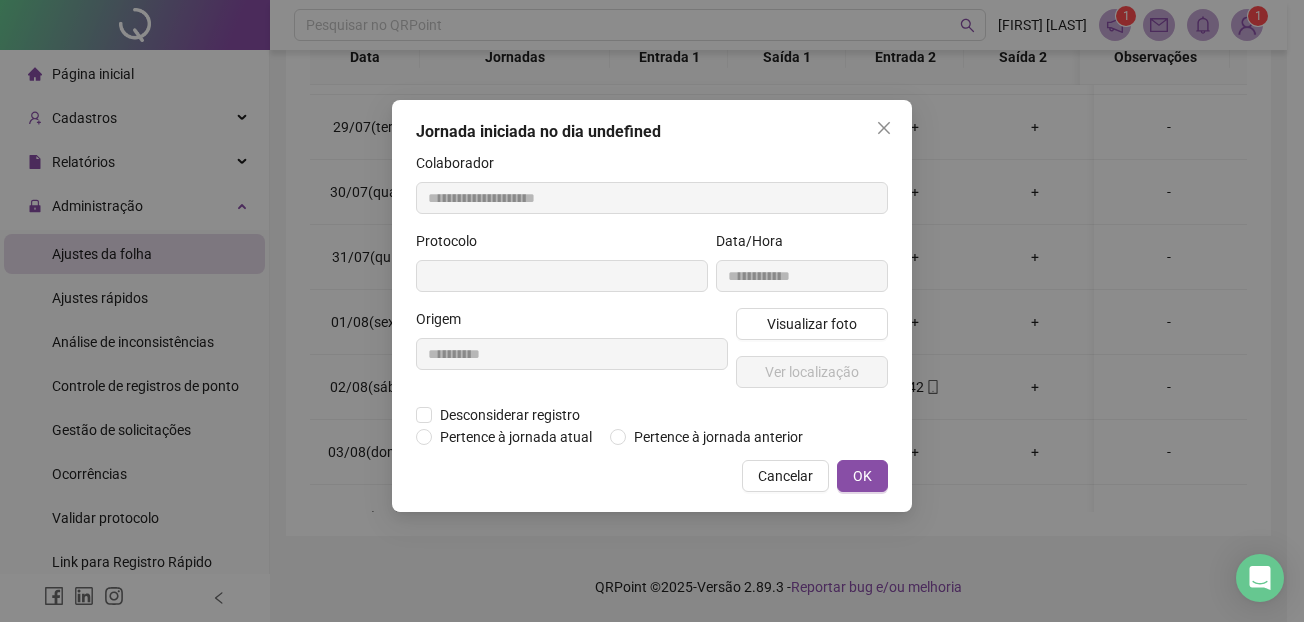type on "**********" 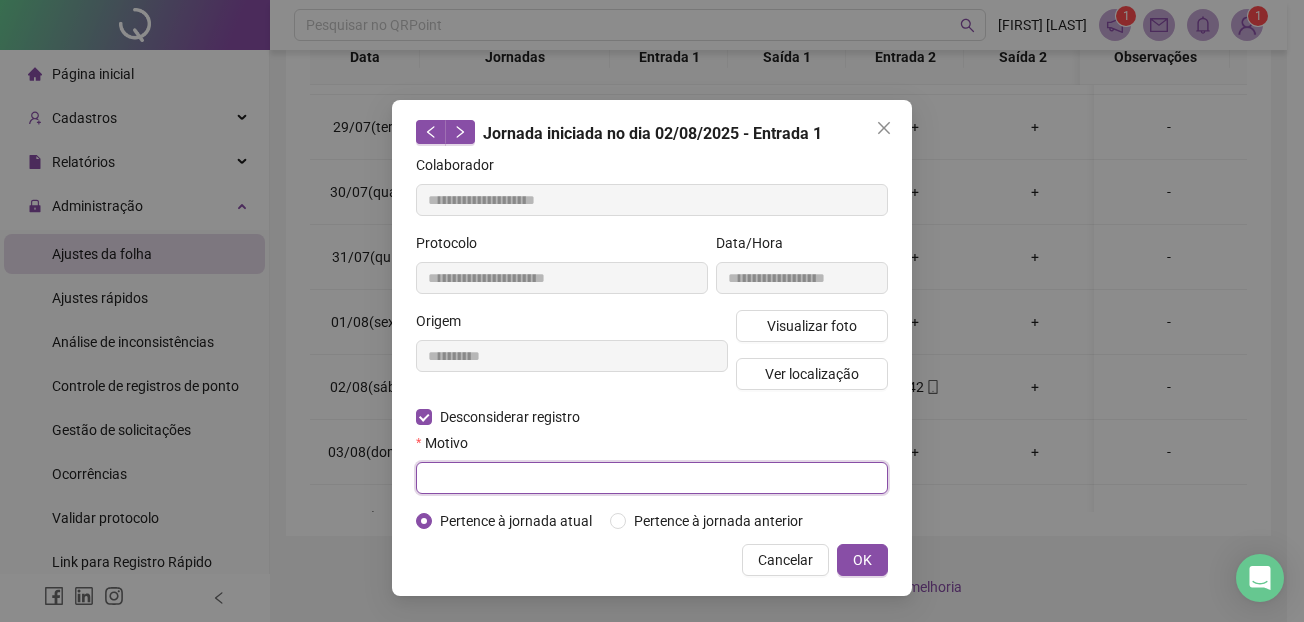 click at bounding box center (652, 478) 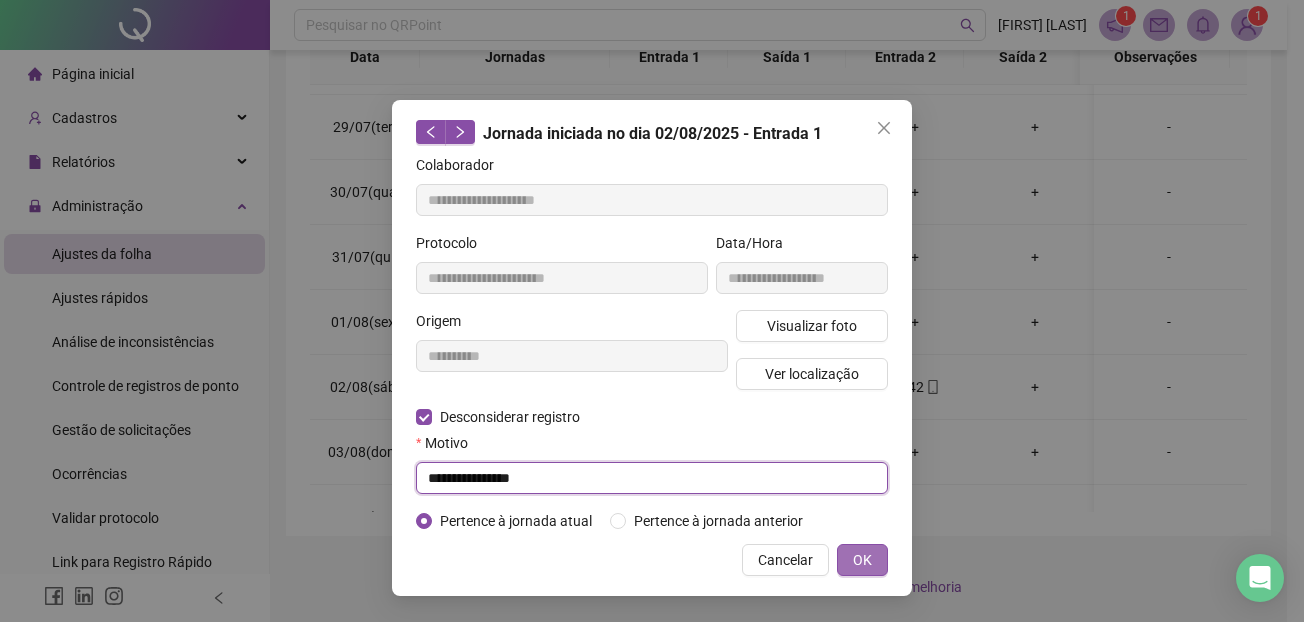 type on "**********" 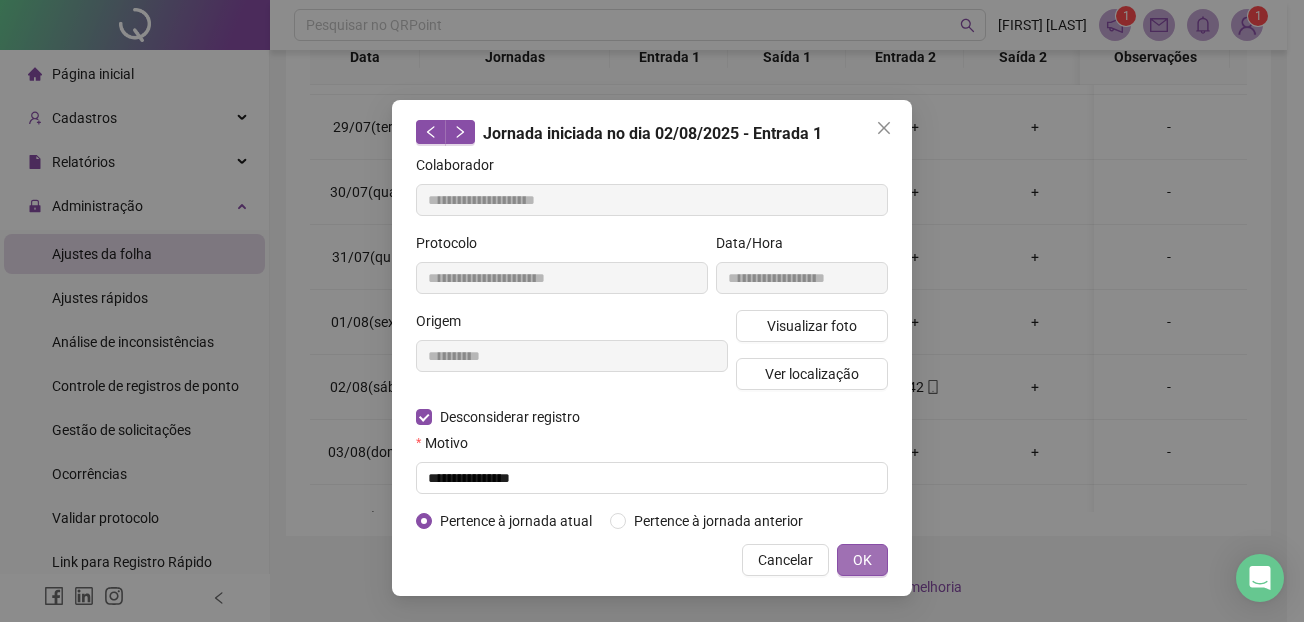 click on "OK" at bounding box center [862, 560] 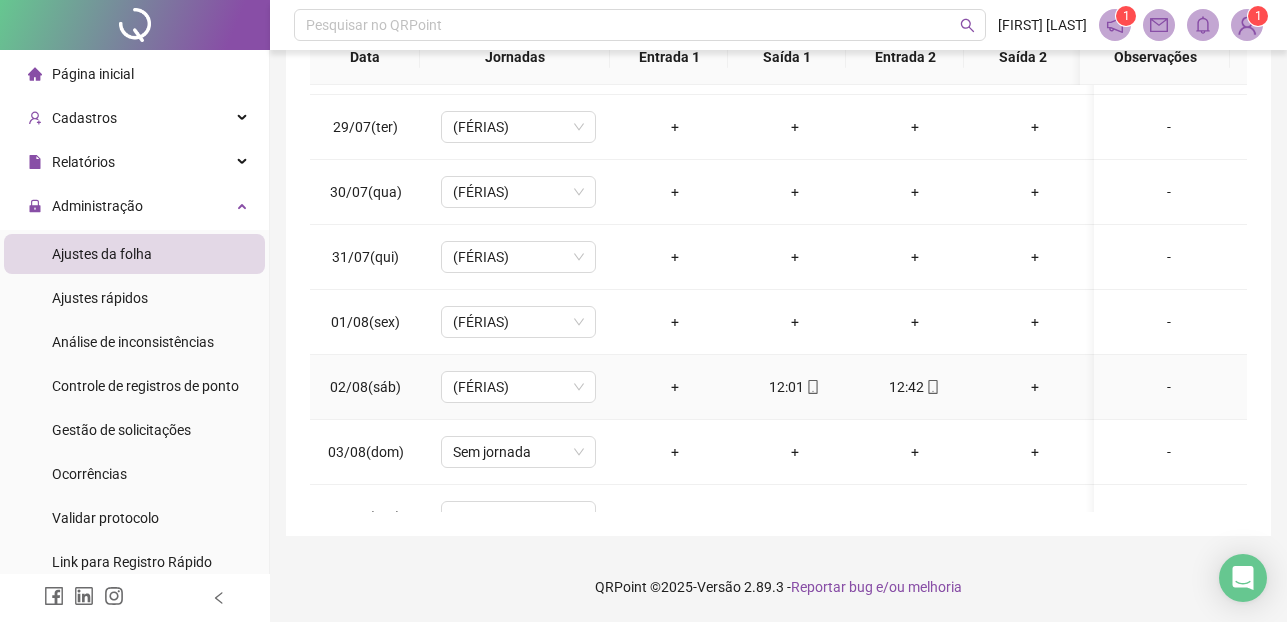 click on "12:01" at bounding box center (795, 387) 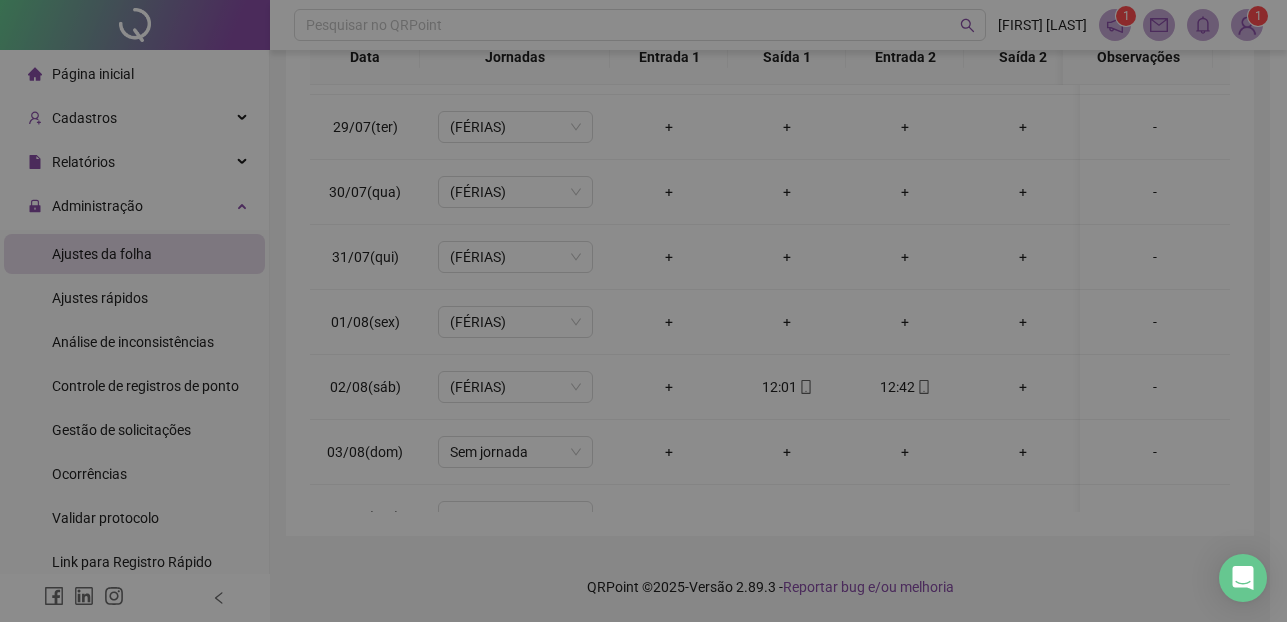 type on "**********" 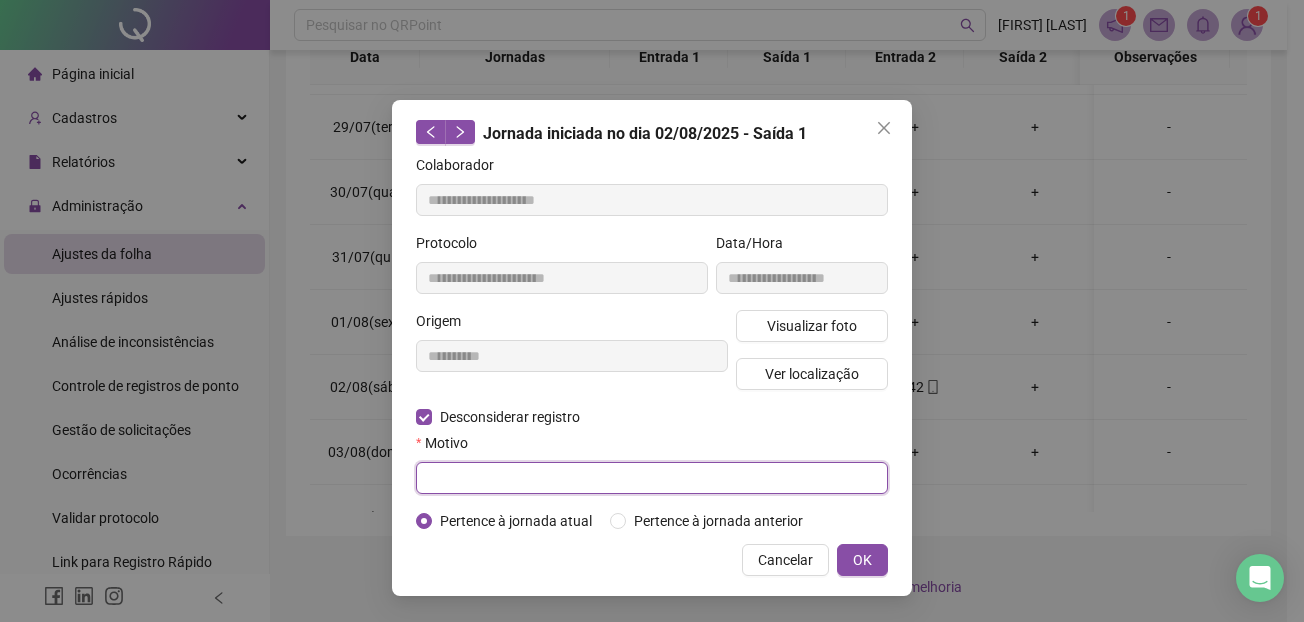 click at bounding box center (652, 478) 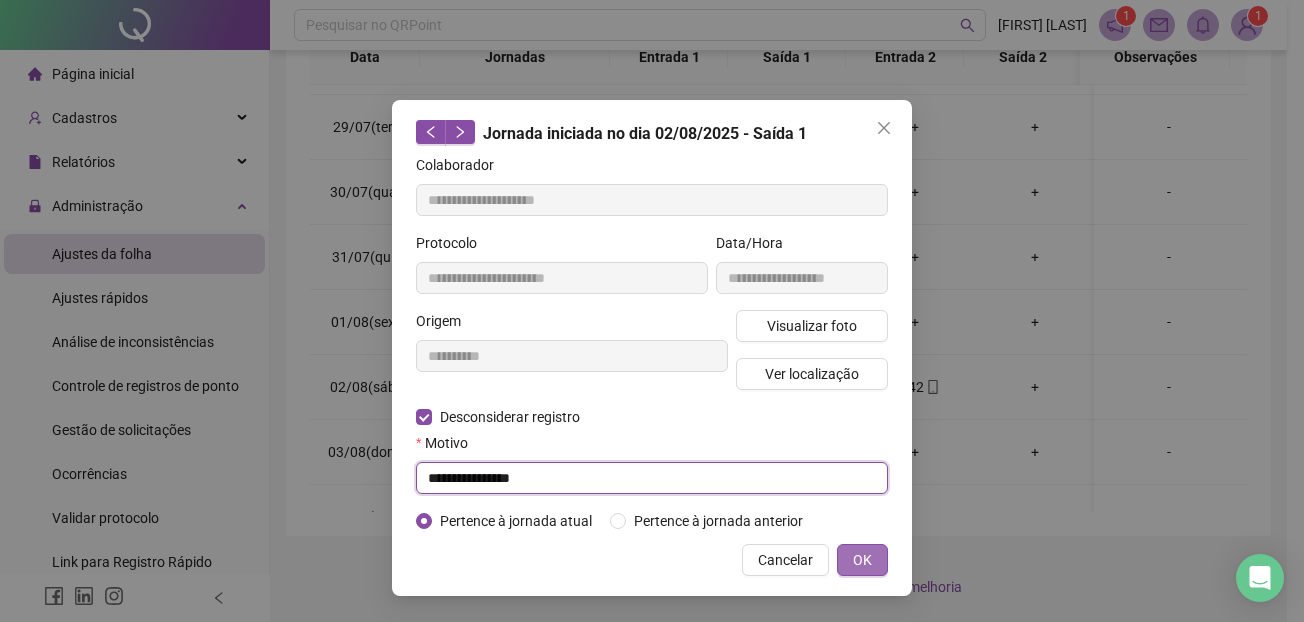 type on "**********" 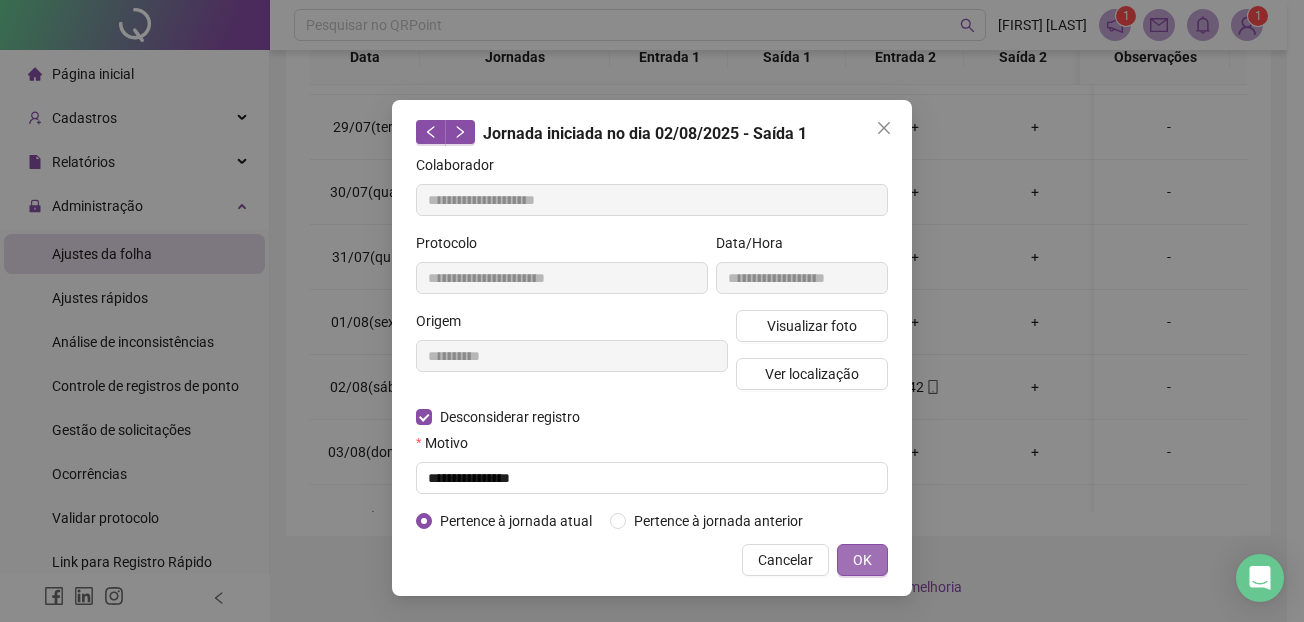 click on "OK" at bounding box center (862, 560) 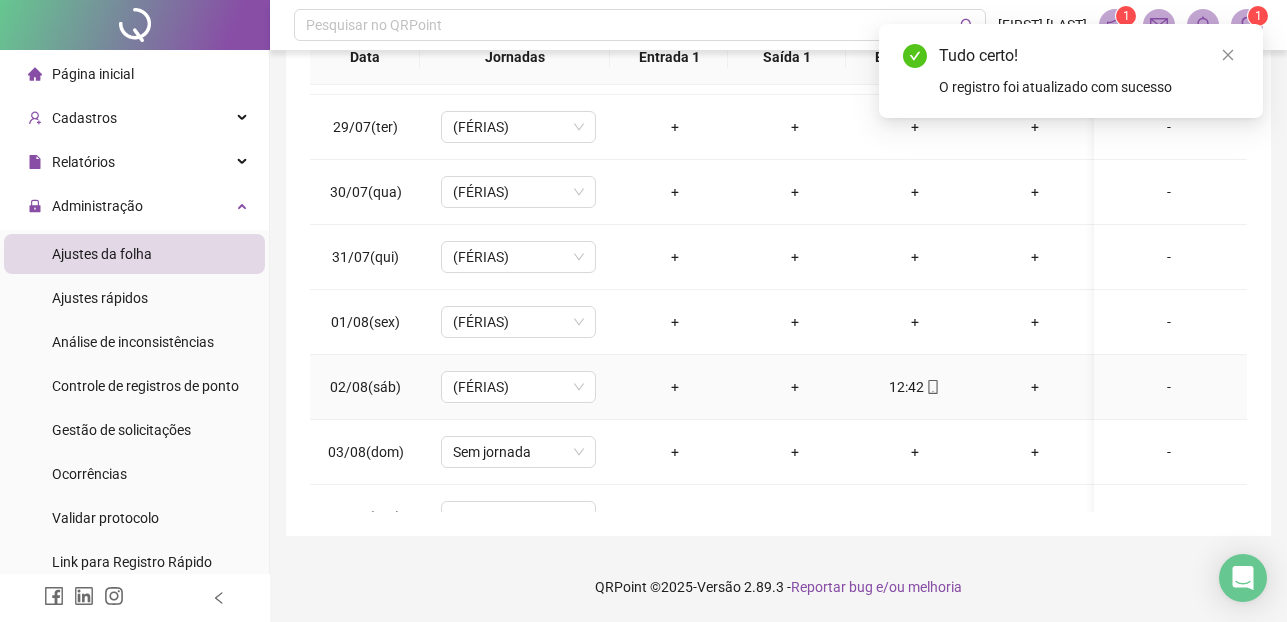 click on "12:42" at bounding box center [915, 387] 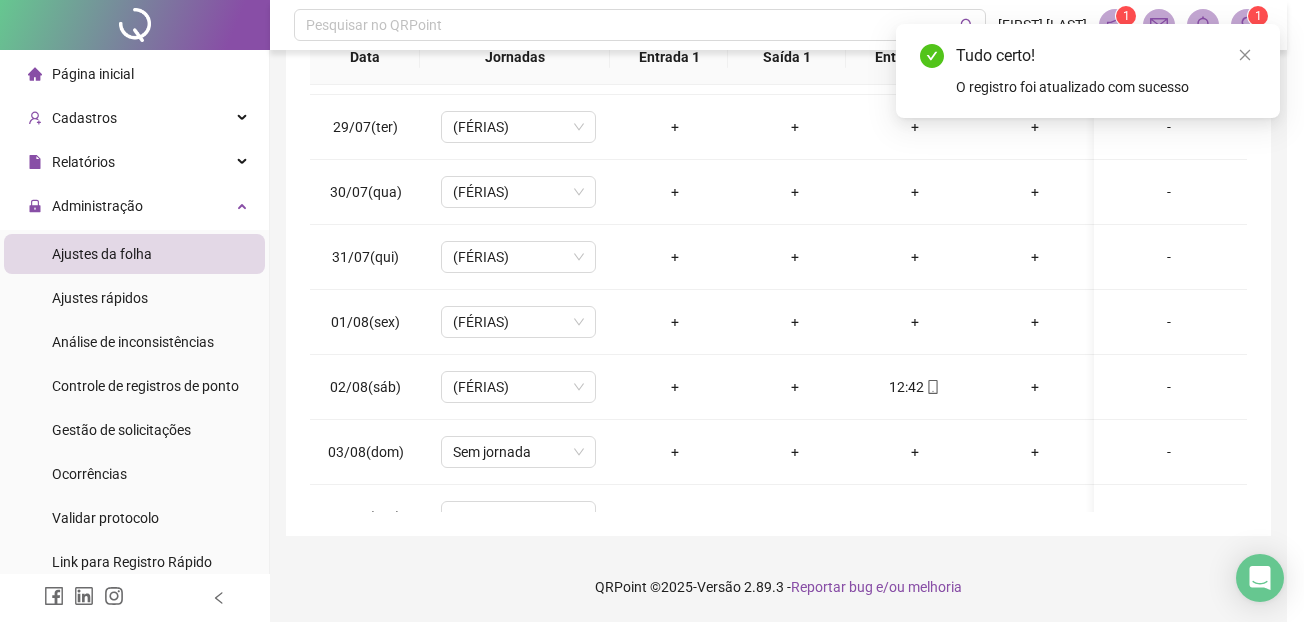 type on "**********" 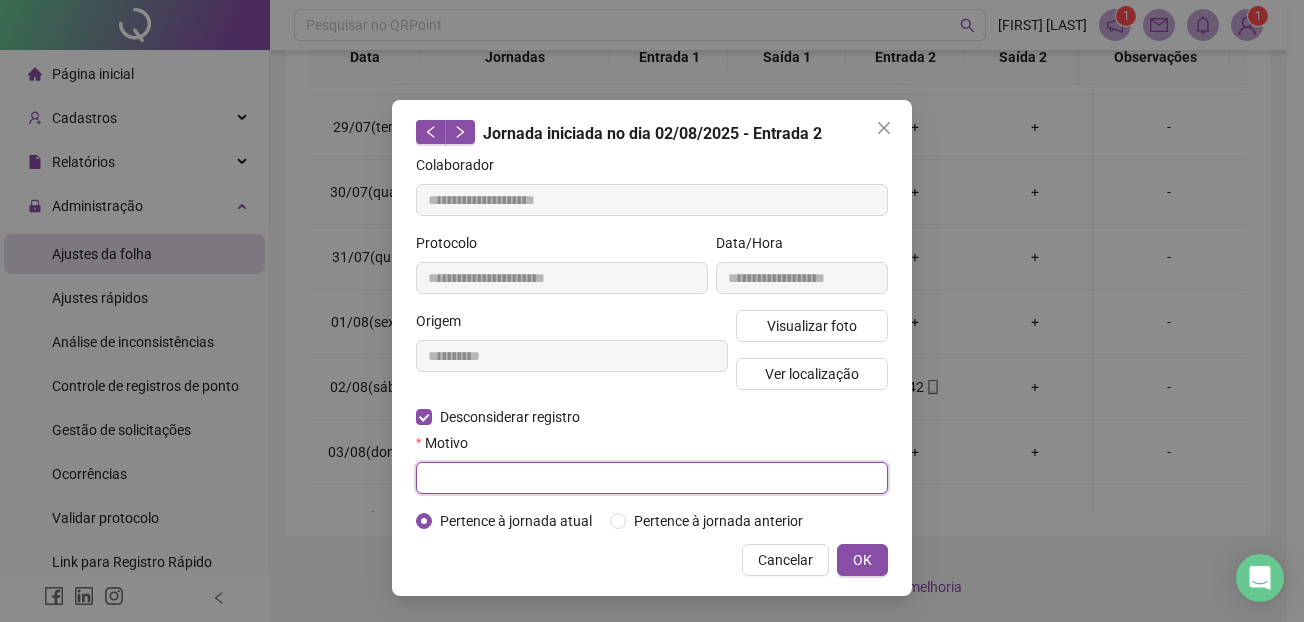 click at bounding box center [652, 478] 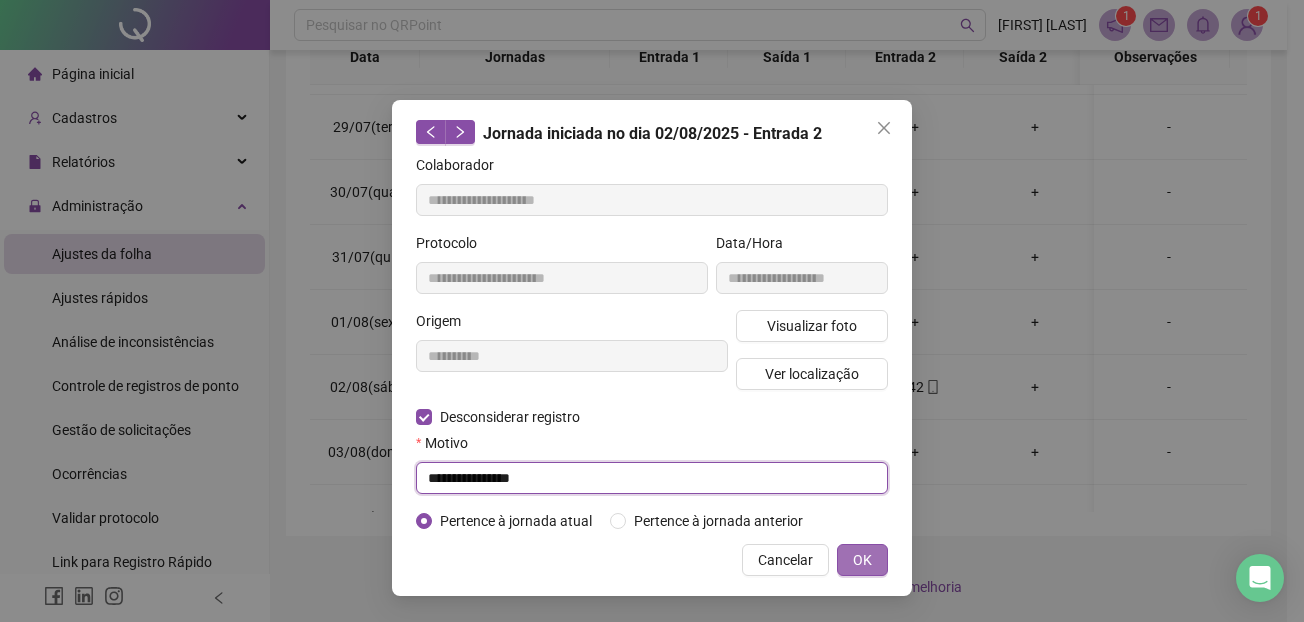 type on "**********" 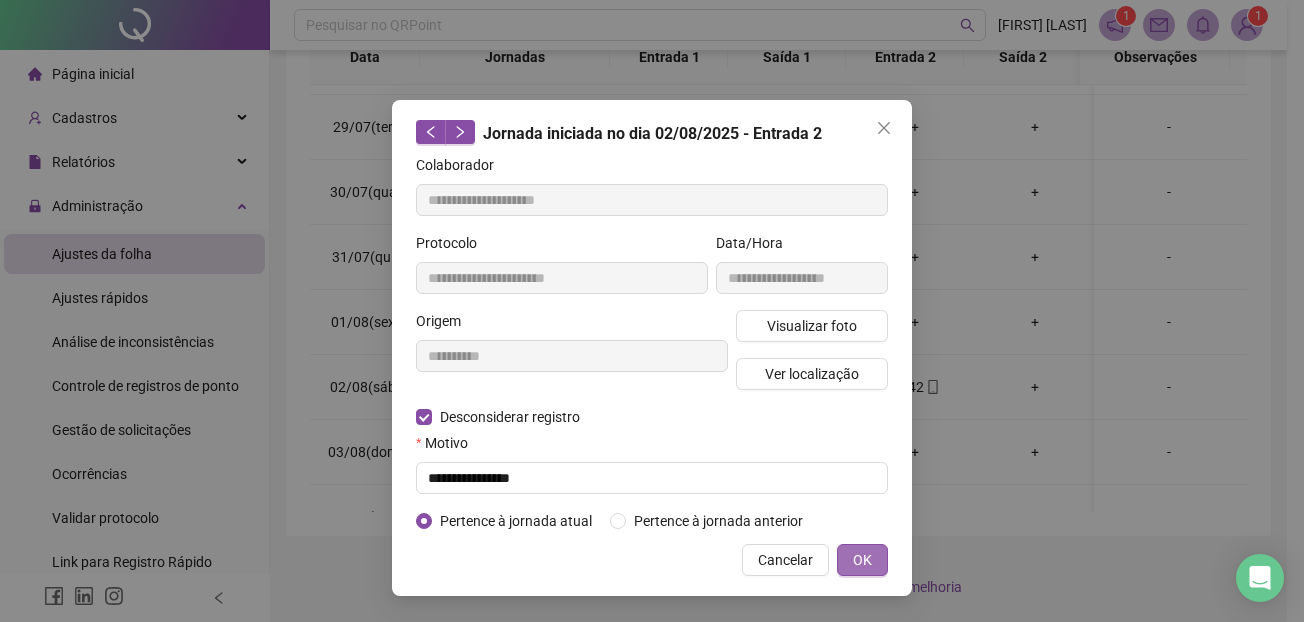 click on "OK" at bounding box center [862, 560] 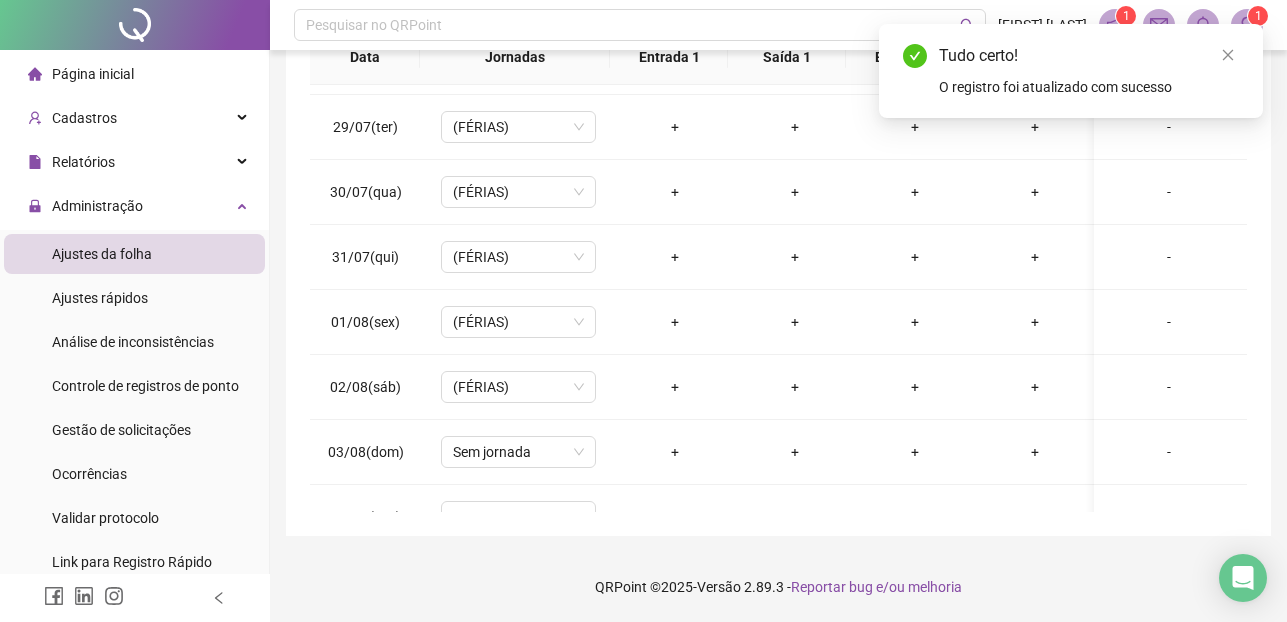 scroll, scrollTop: 0, scrollLeft: 0, axis: both 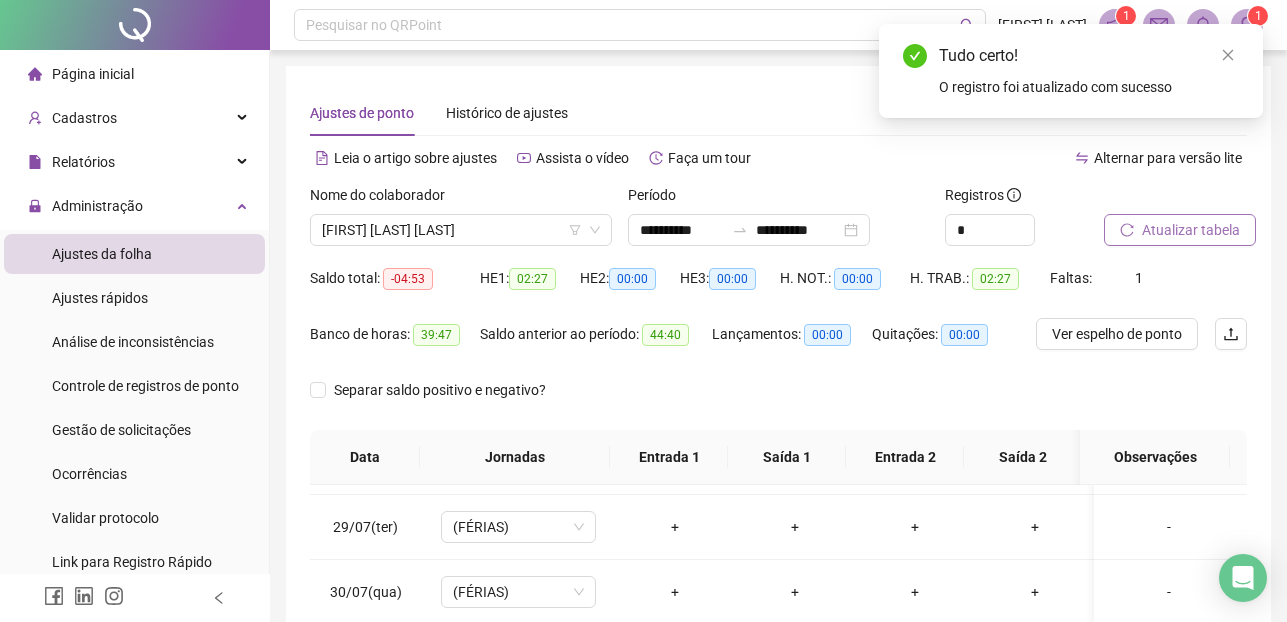 click on "Atualizar tabela" at bounding box center [1191, 230] 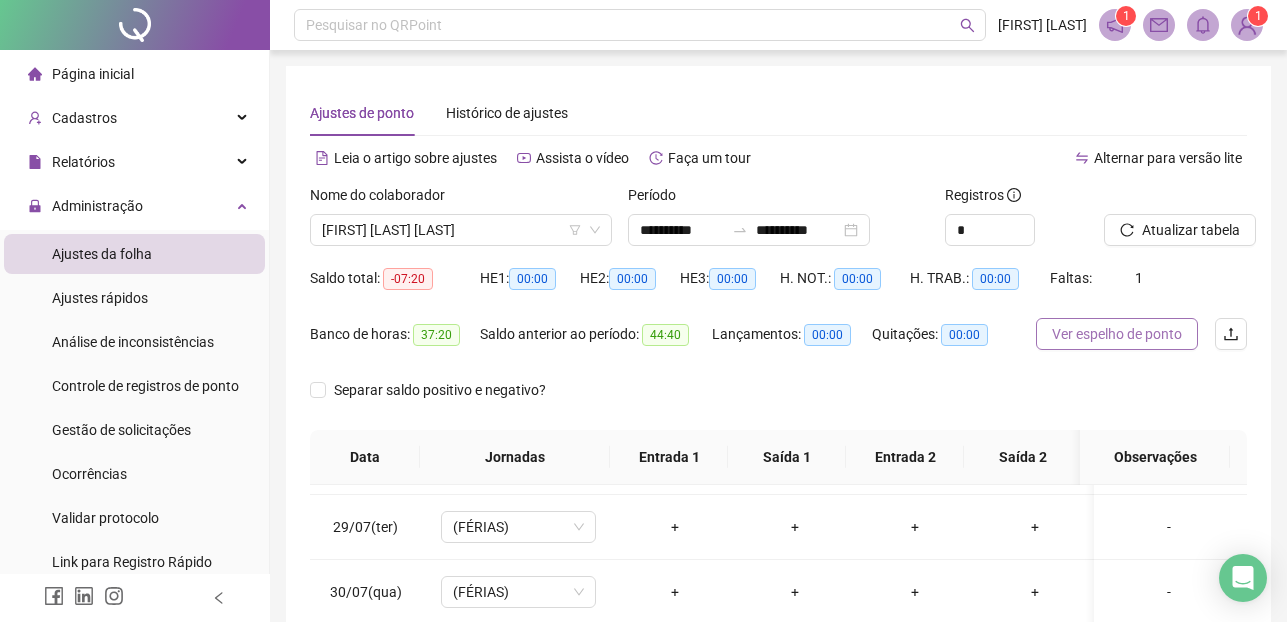 click on "Ver espelho de ponto" at bounding box center (1117, 334) 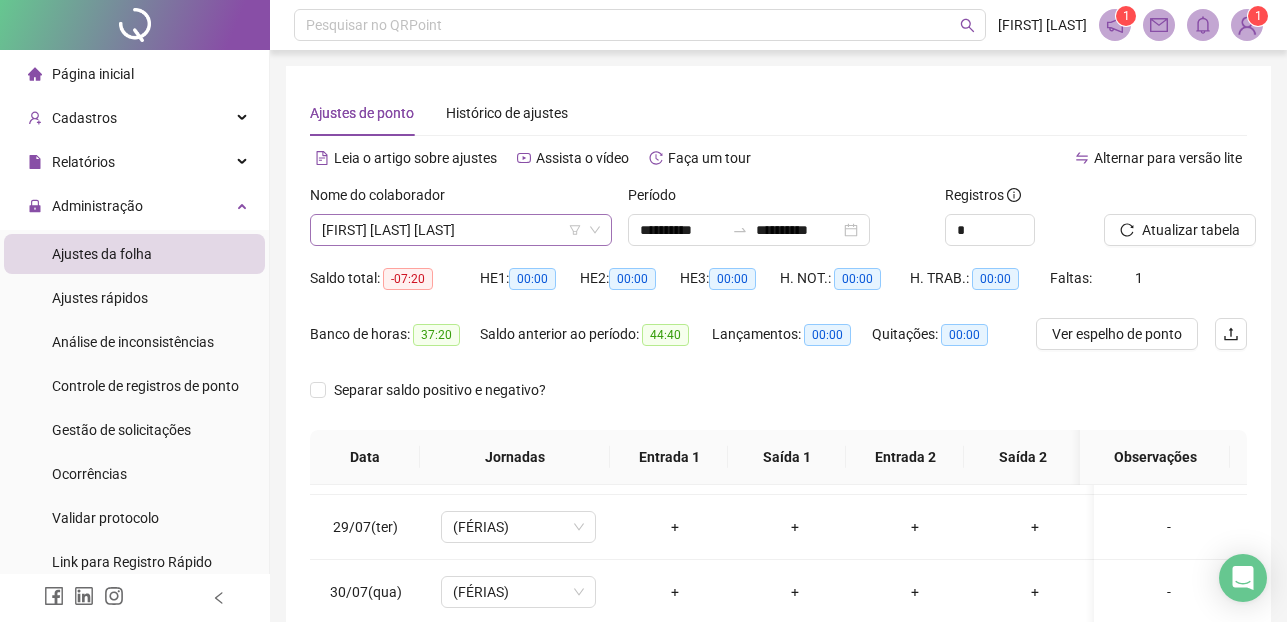 click on "[FIRST] [LAST] [LAST]" at bounding box center (461, 230) 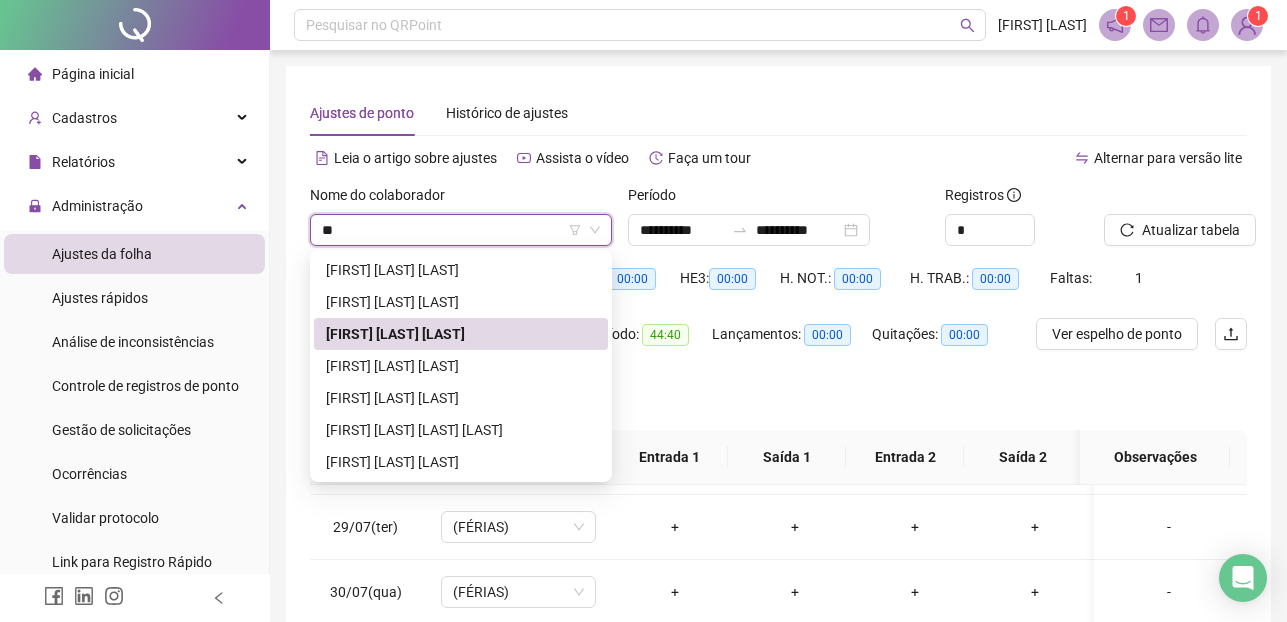 scroll, scrollTop: 0, scrollLeft: 0, axis: both 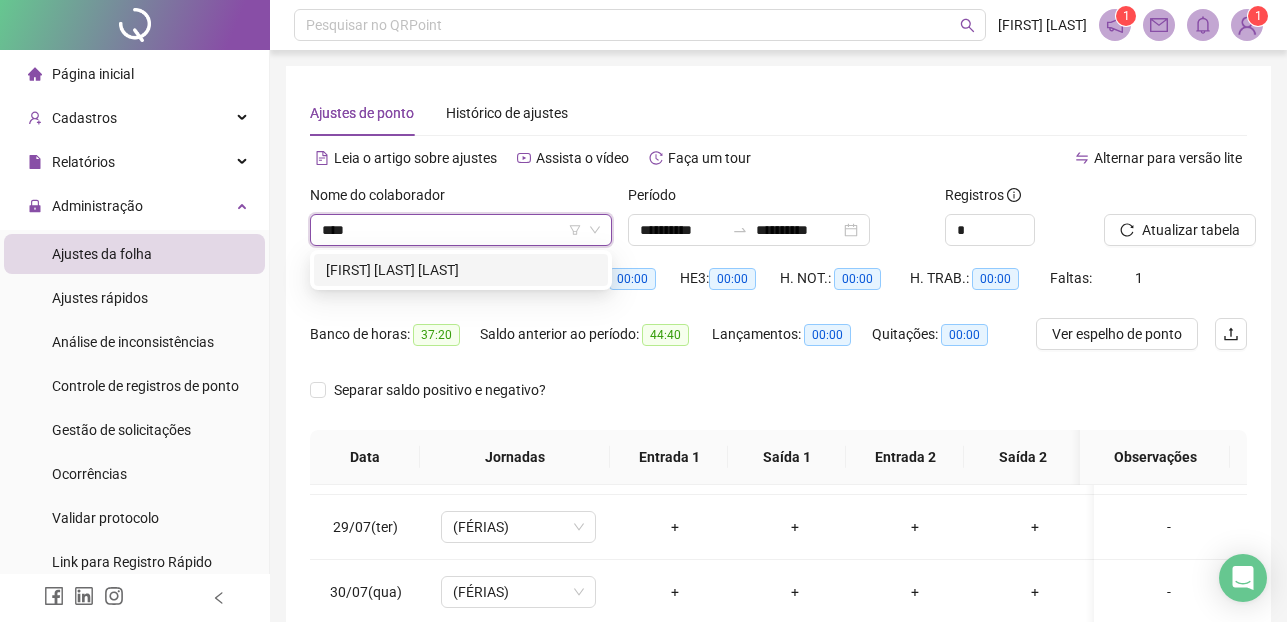 type on "*****" 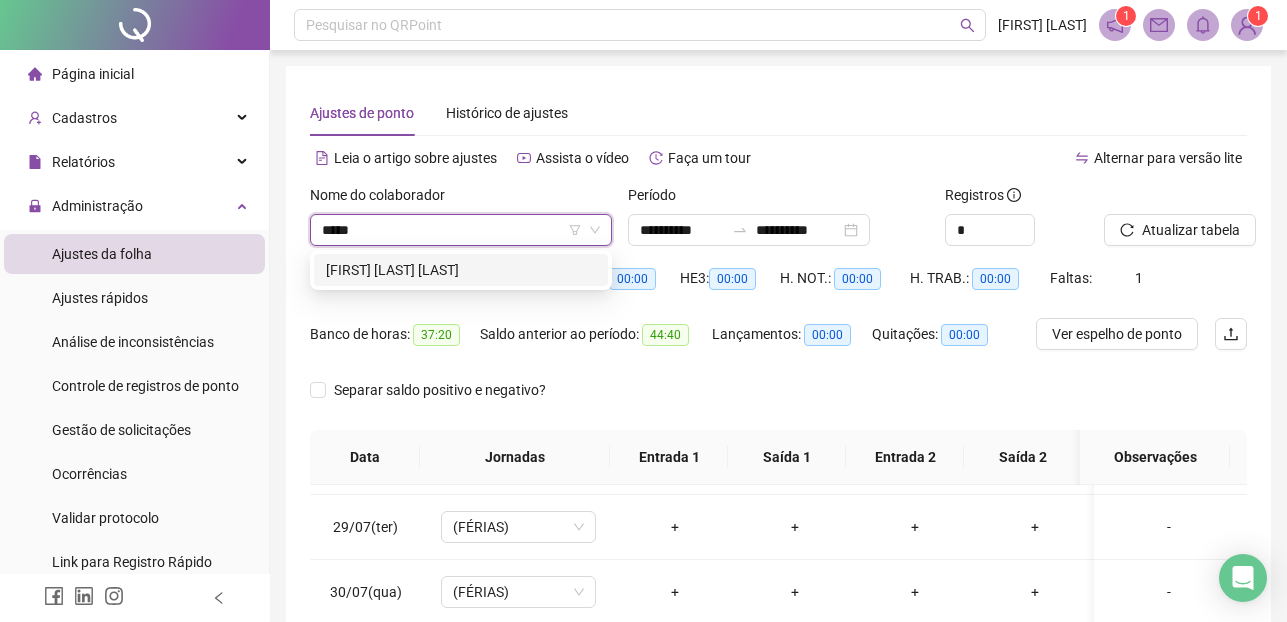 click on "[FIRST] [LAST] [LAST]" at bounding box center (461, 270) 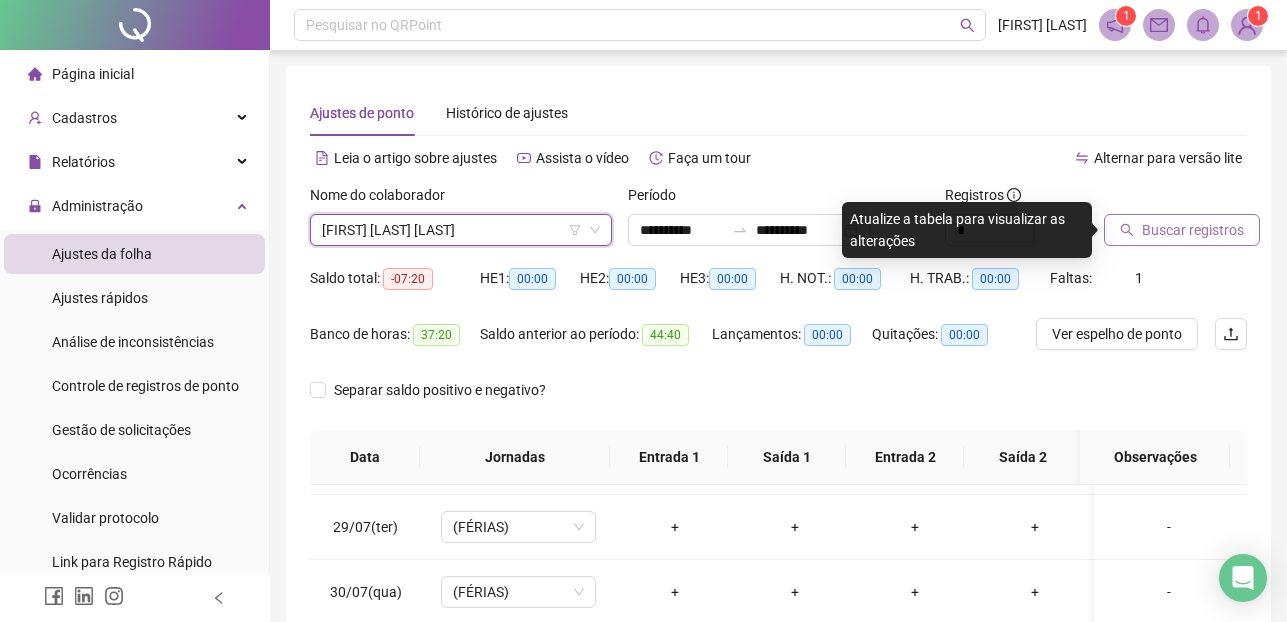 click on "Buscar registros" at bounding box center [1193, 230] 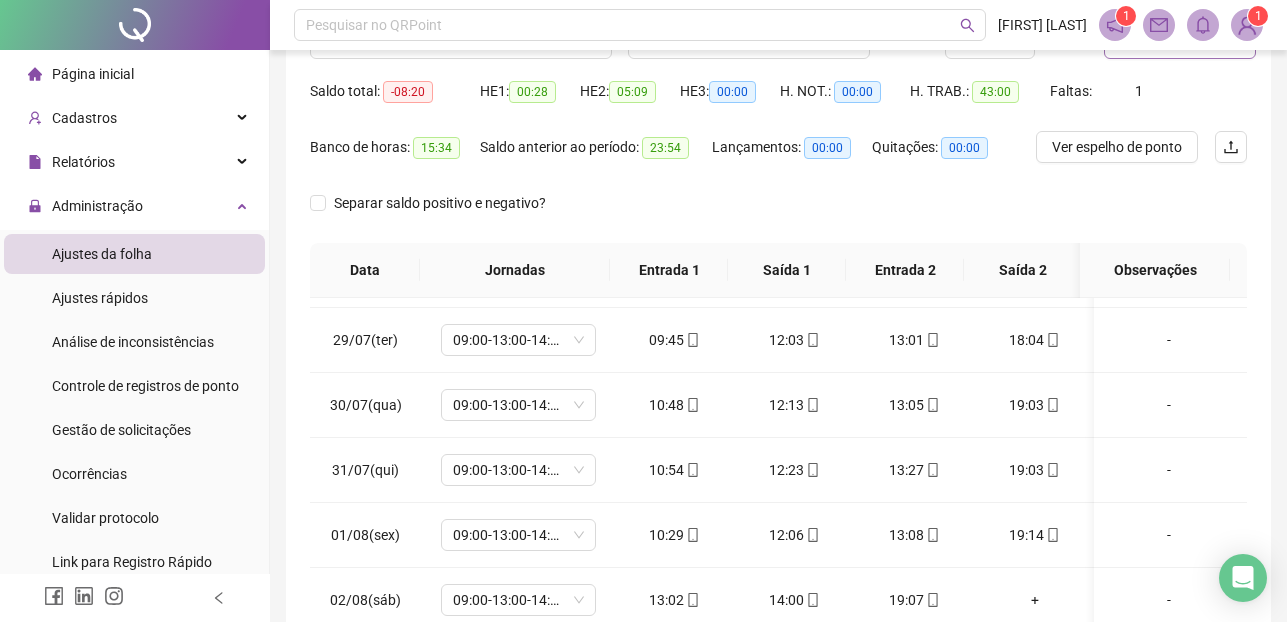 scroll, scrollTop: 200, scrollLeft: 0, axis: vertical 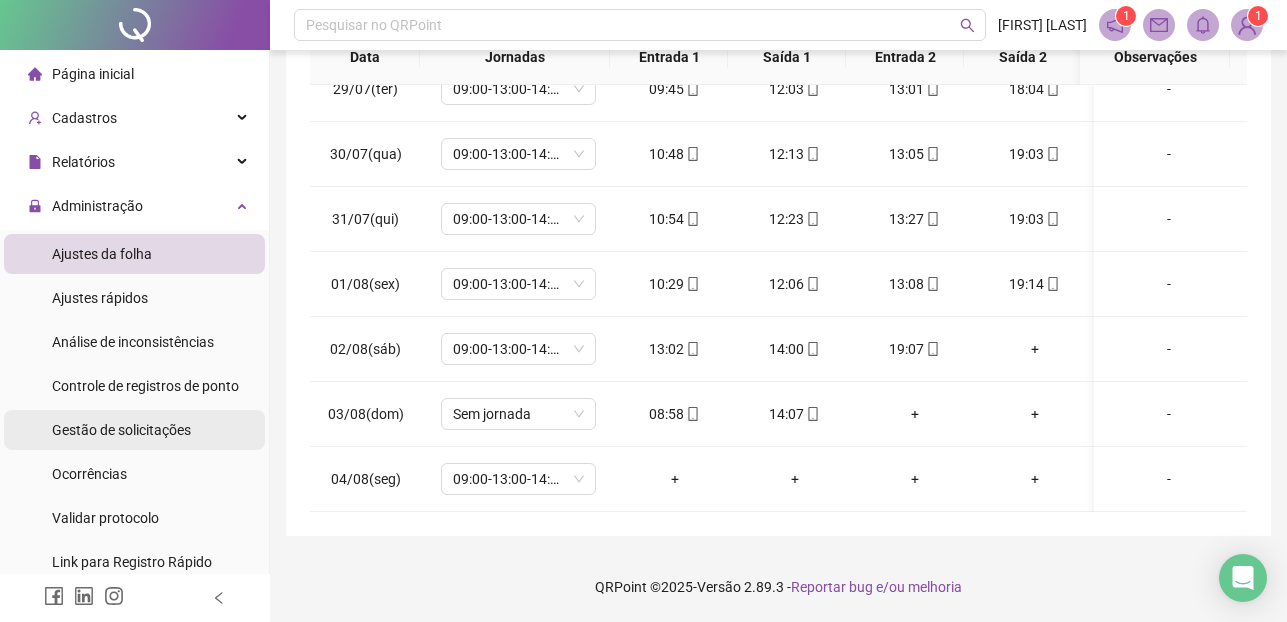 click on "Gestão de solicitações" at bounding box center [121, 430] 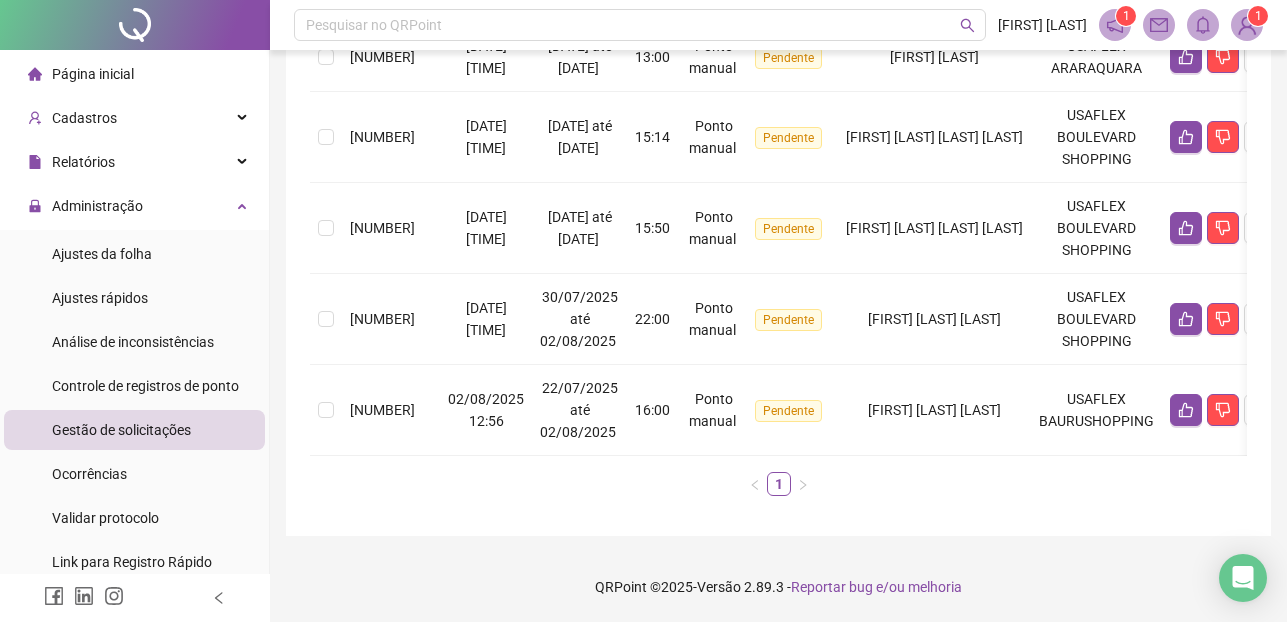 scroll, scrollTop: 632, scrollLeft: 0, axis: vertical 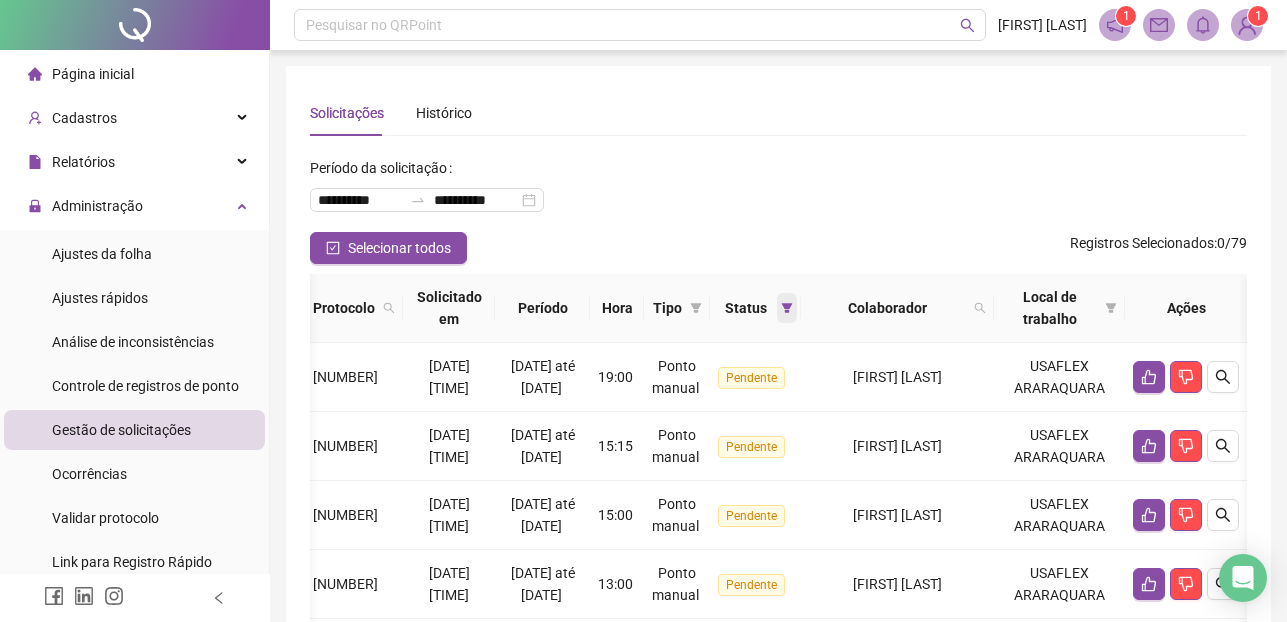click 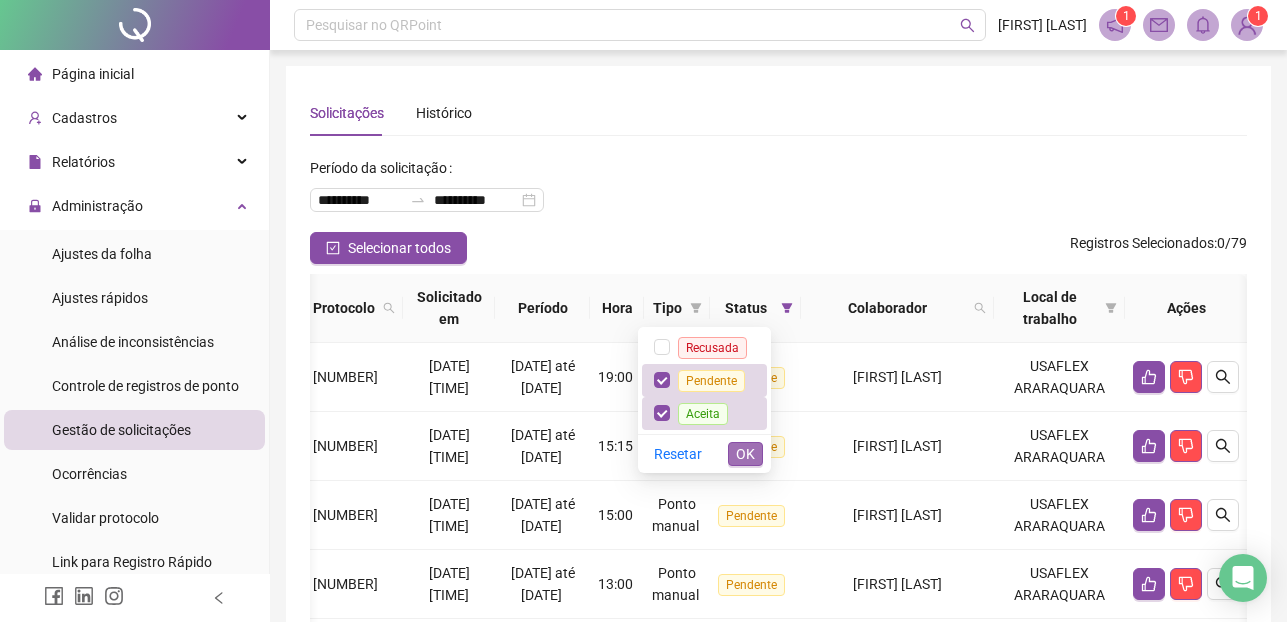 click on "OK" at bounding box center [745, 454] 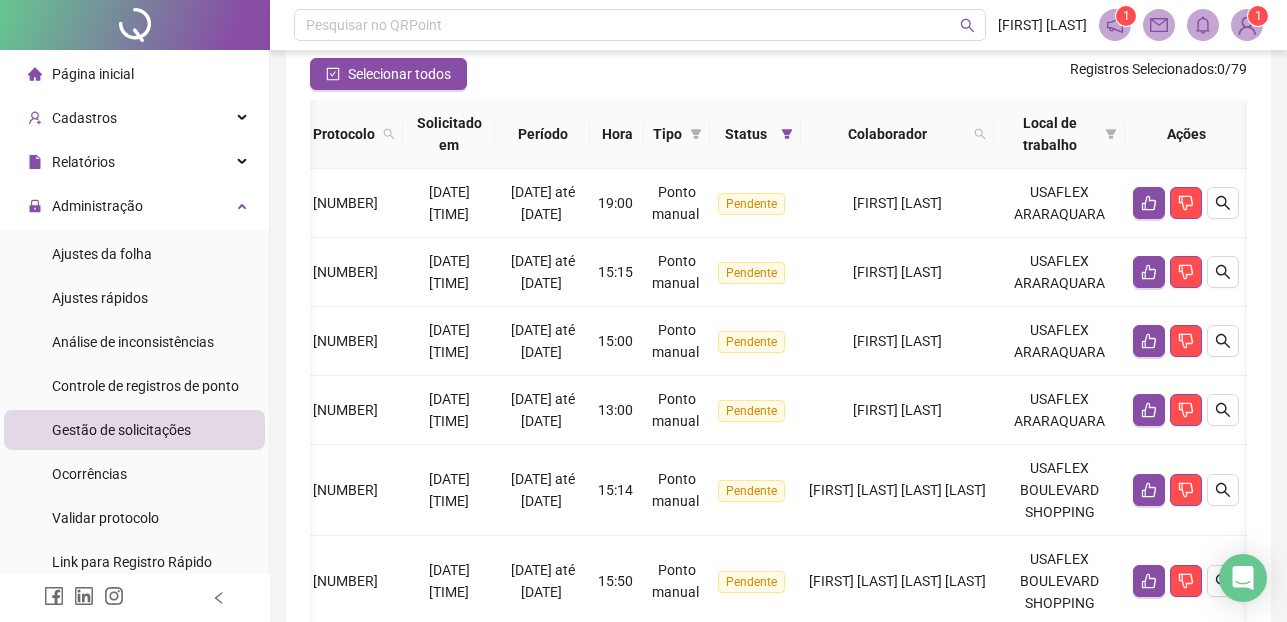 scroll, scrollTop: 0, scrollLeft: 0, axis: both 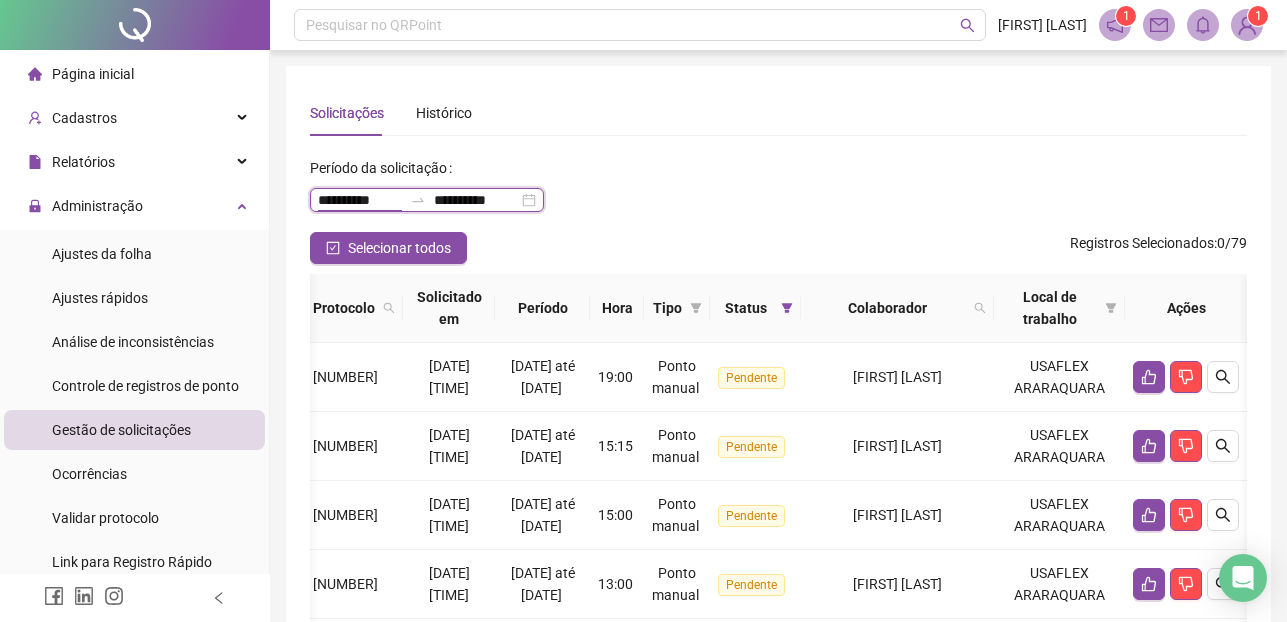 drag, startPoint x: 387, startPoint y: 200, endPoint x: 281, endPoint y: 196, distance: 106.07545 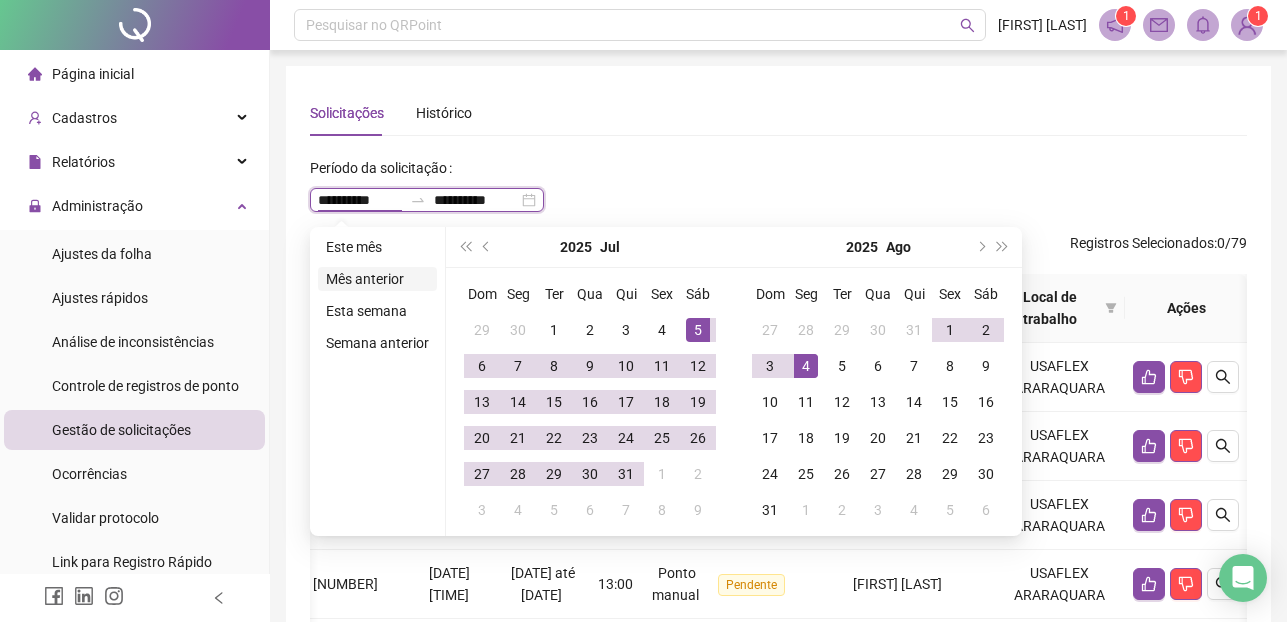 type on "**********" 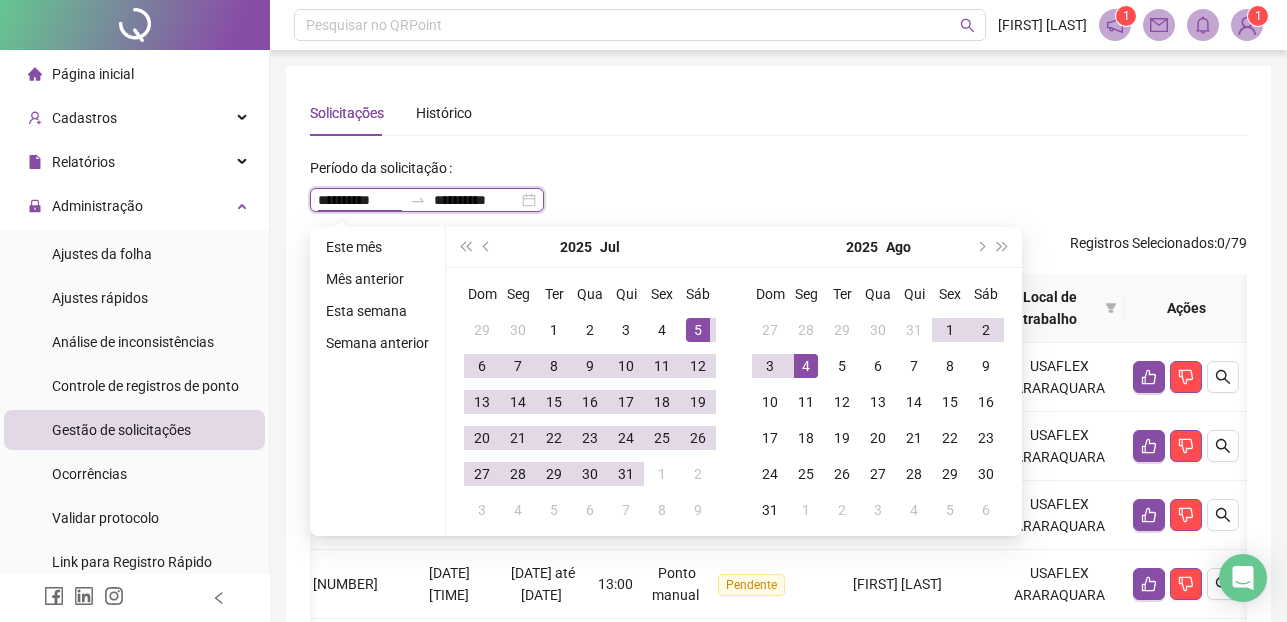 type on "**********" 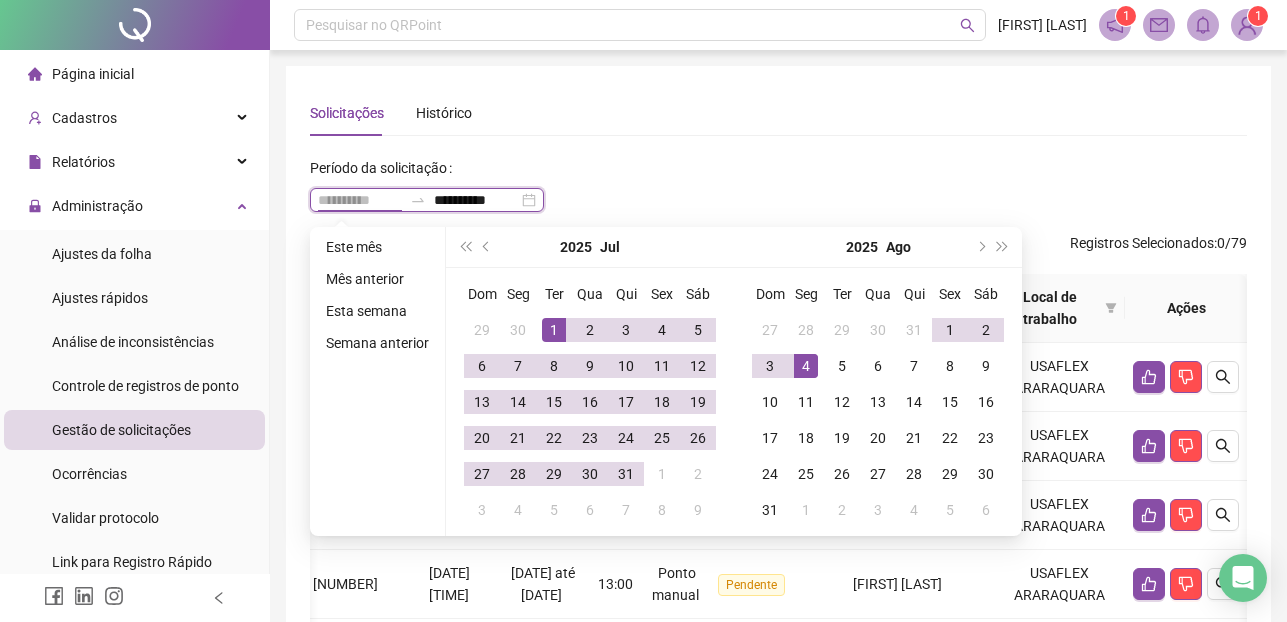 type on "**********" 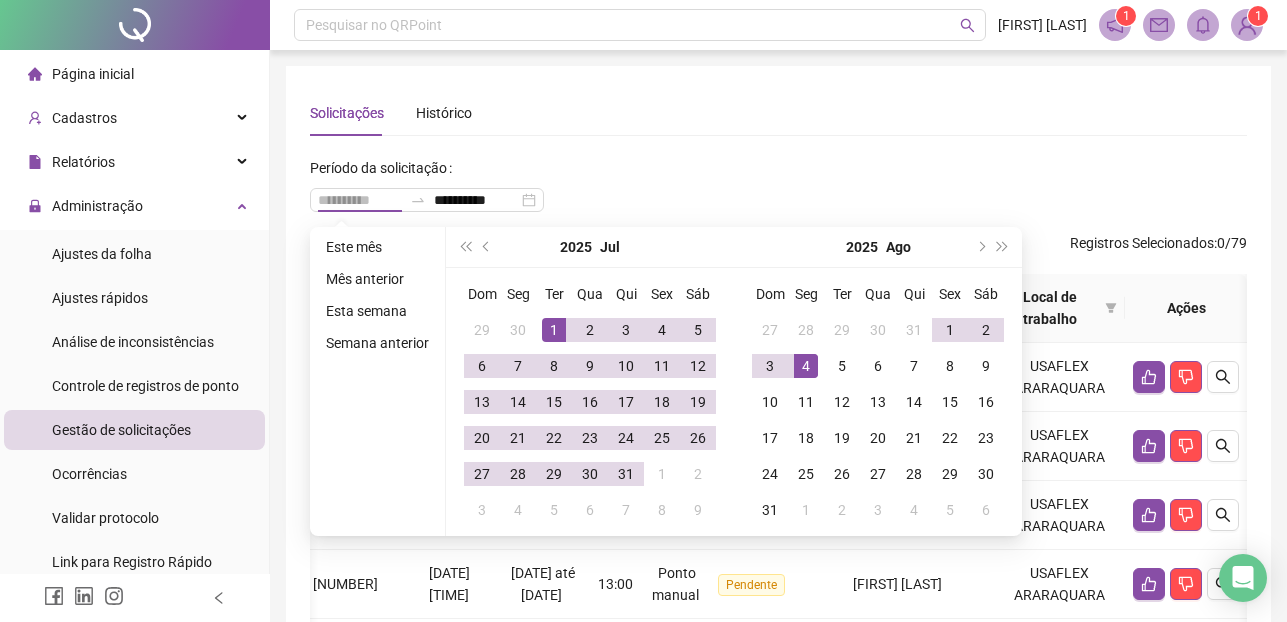click on "1" at bounding box center [554, 330] 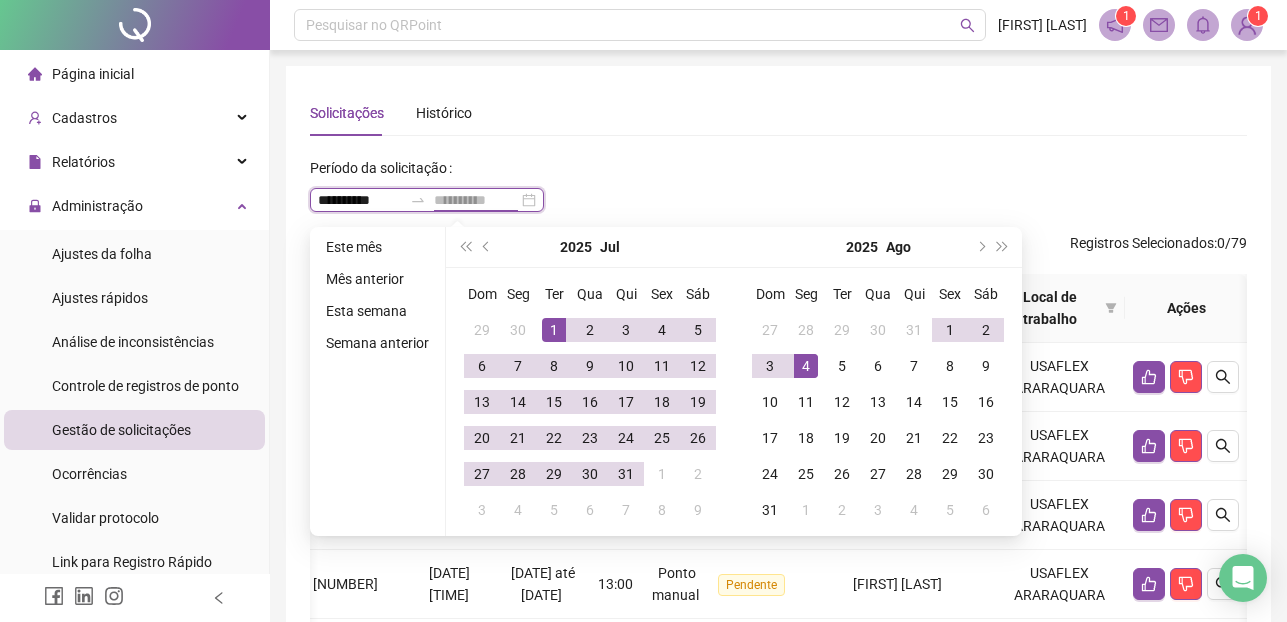 type on "**********" 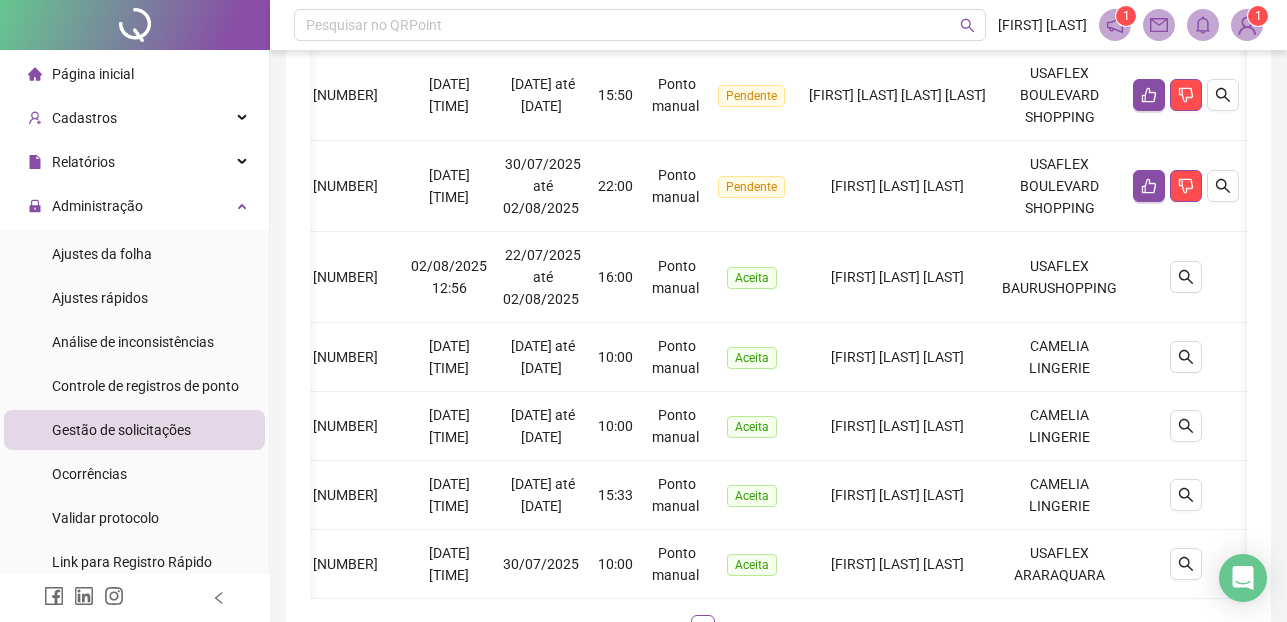 scroll, scrollTop: 680, scrollLeft: 0, axis: vertical 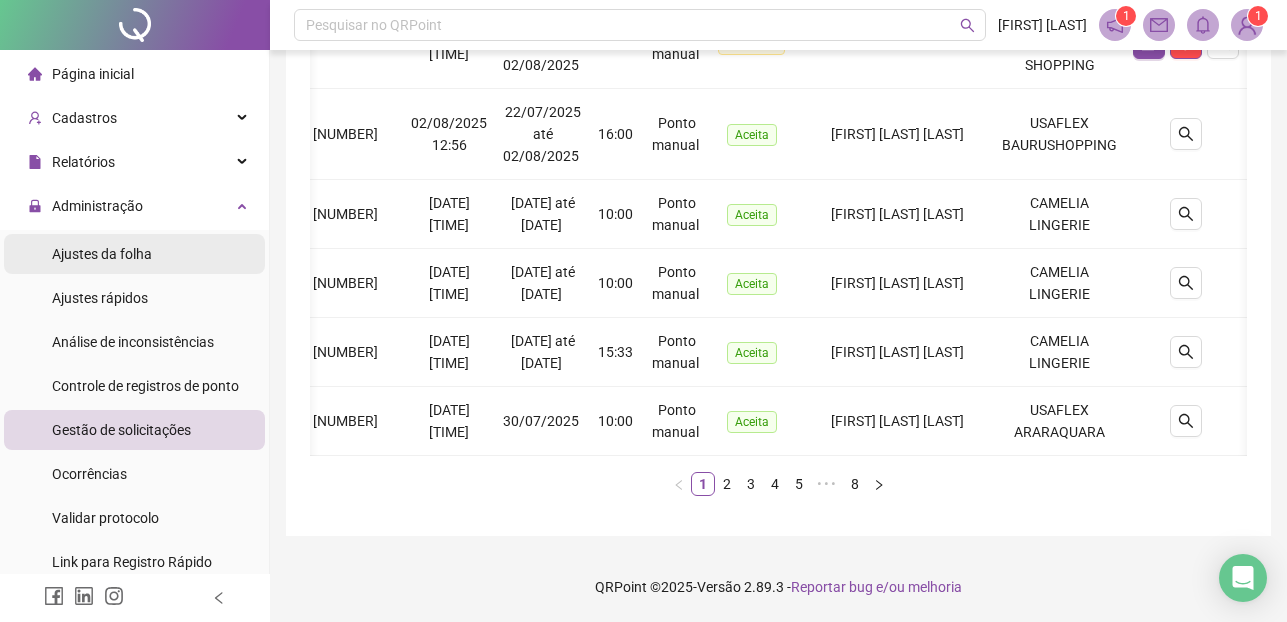 click on "Ajustes da folha" at bounding box center [102, 254] 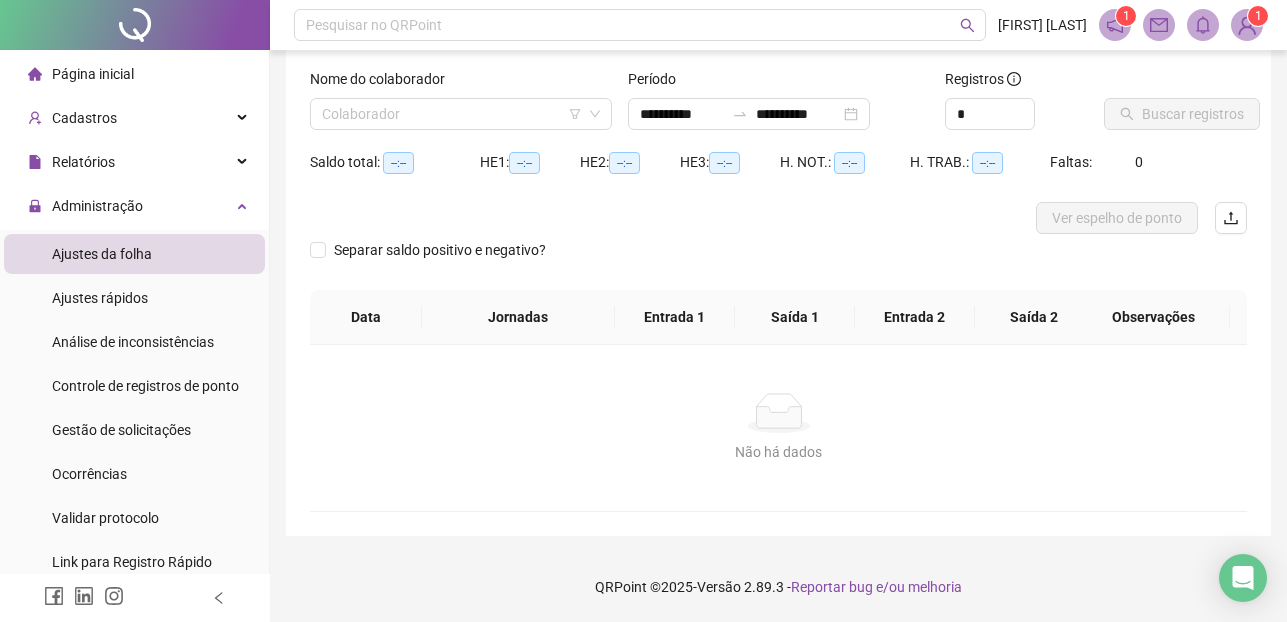scroll, scrollTop: 116, scrollLeft: 0, axis: vertical 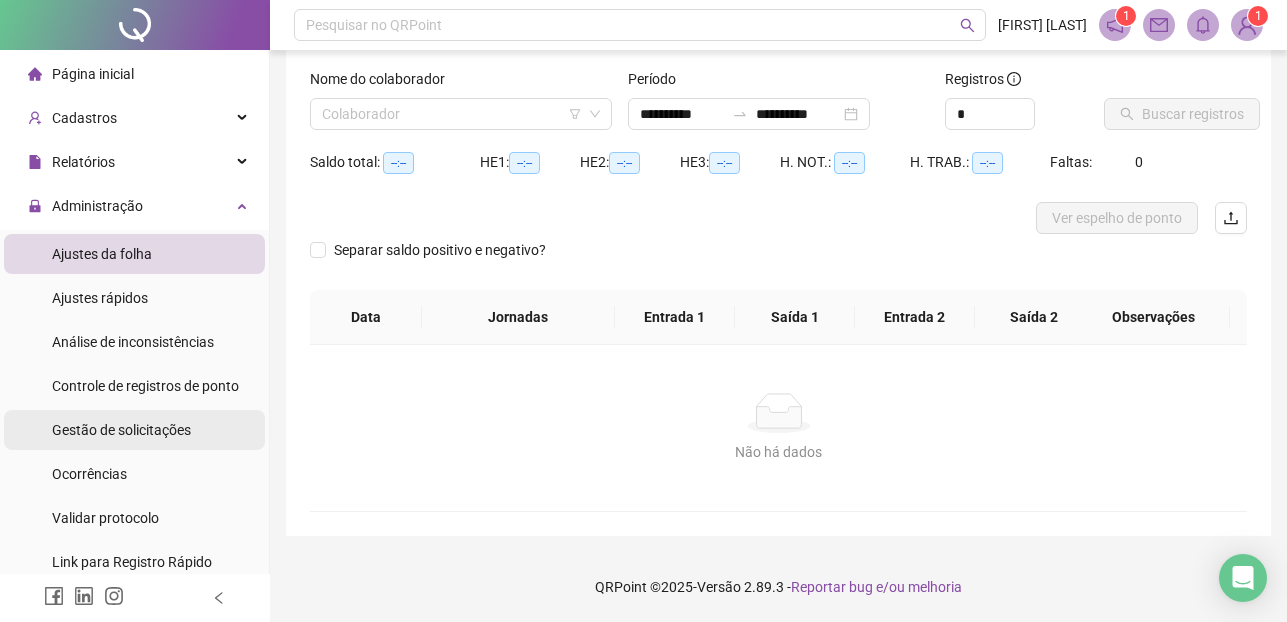 click on "Gestão de solicitações" at bounding box center (121, 430) 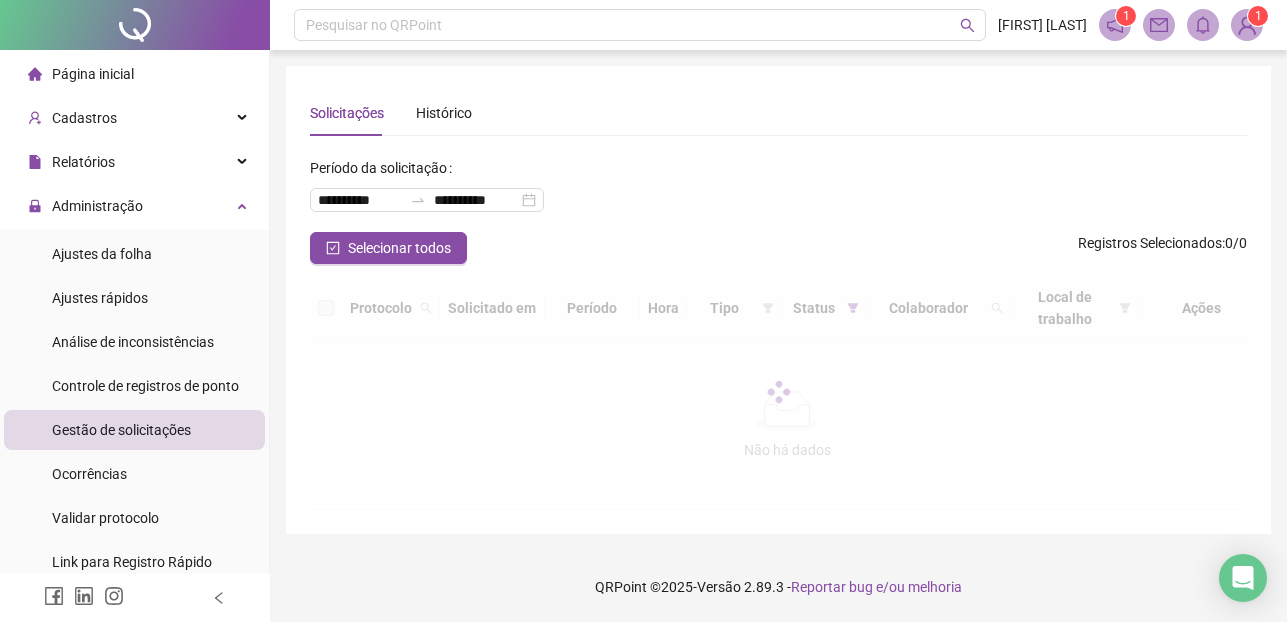 scroll, scrollTop: 0, scrollLeft: 0, axis: both 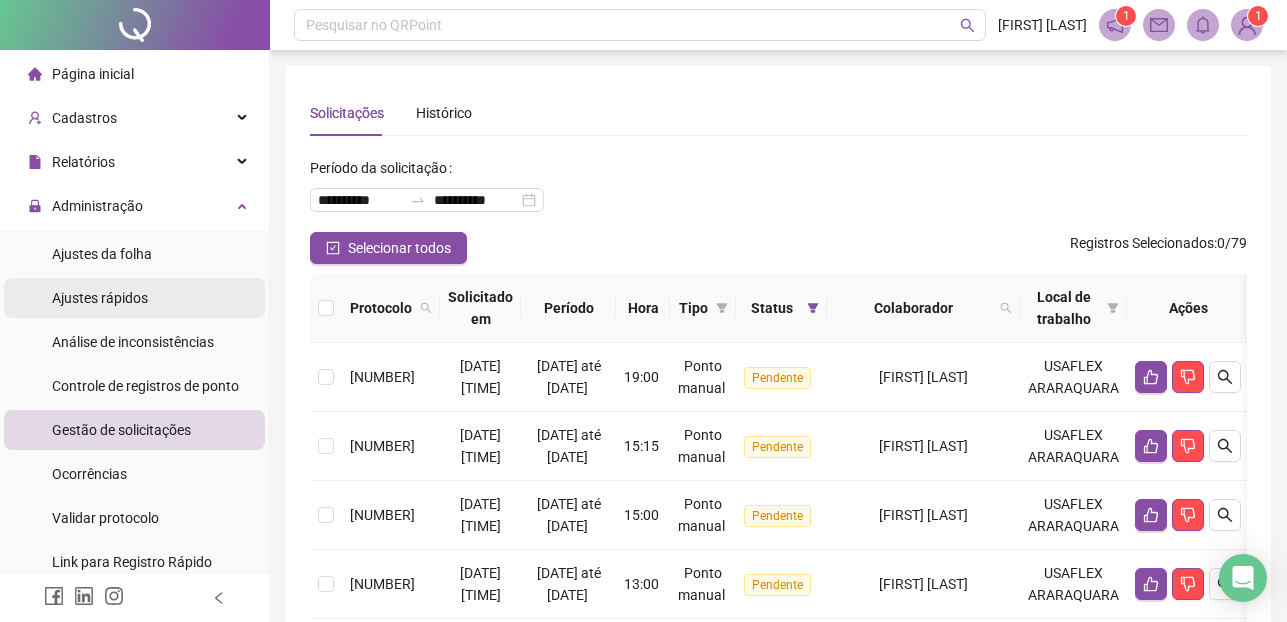 click on "Ajustes rápidos" at bounding box center [100, 298] 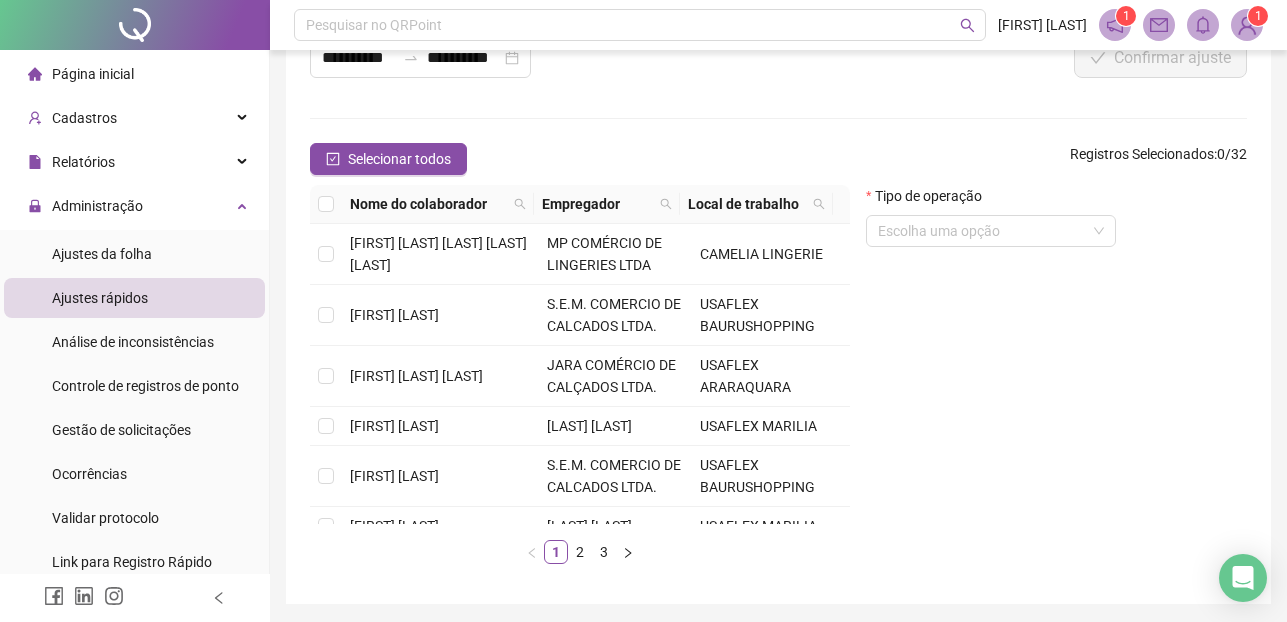 scroll, scrollTop: 151, scrollLeft: 0, axis: vertical 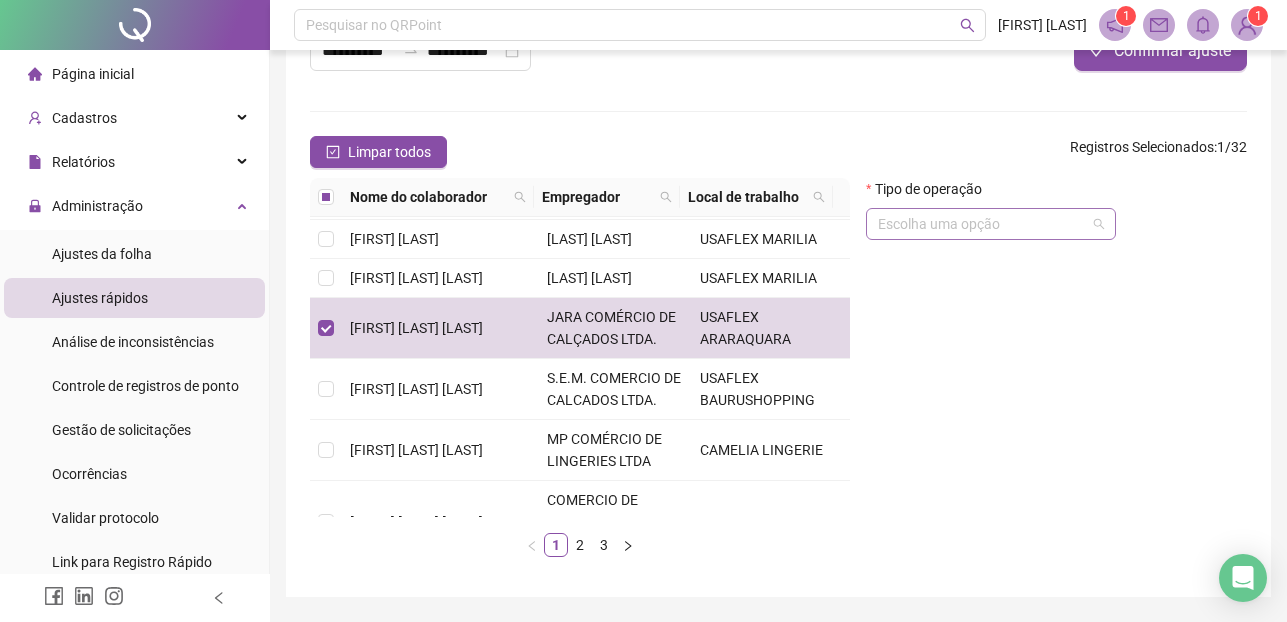 click at bounding box center [991, 224] 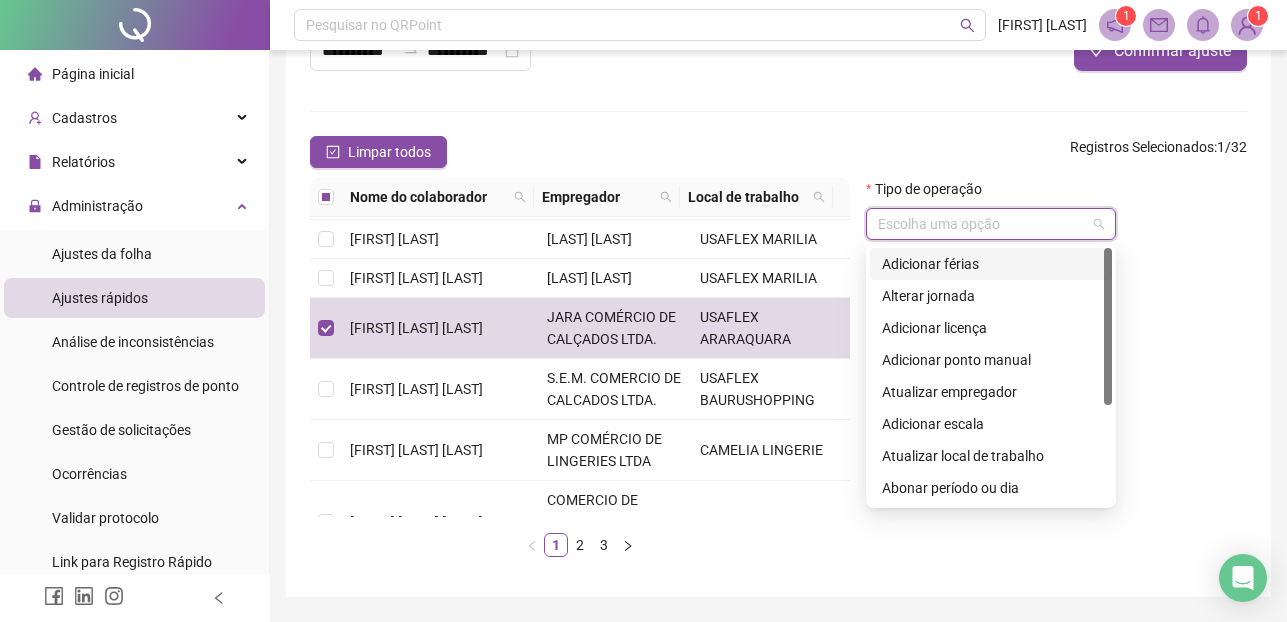 click on "Adicionar férias" at bounding box center [991, 264] 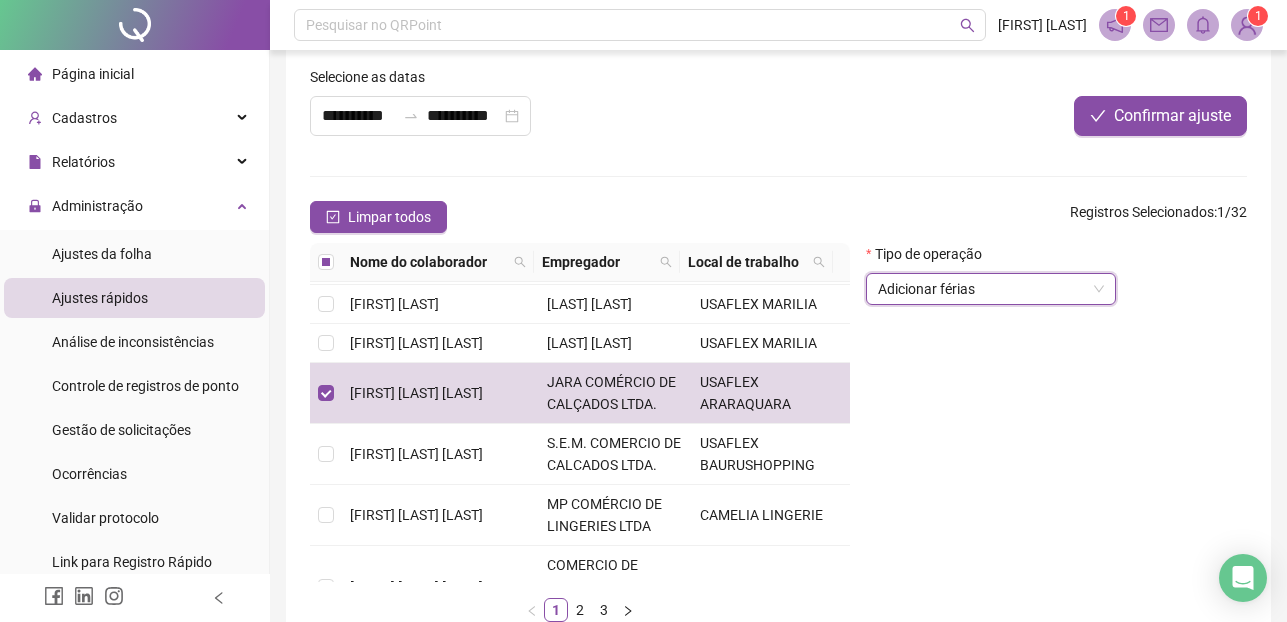 scroll, scrollTop: 51, scrollLeft: 0, axis: vertical 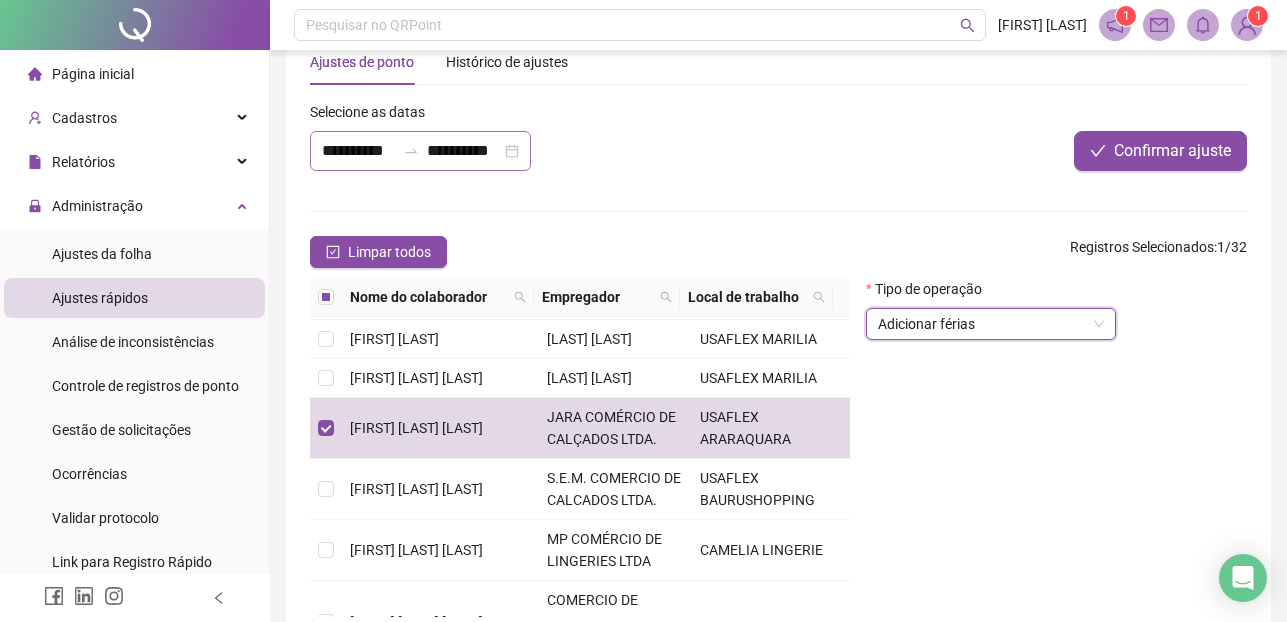 click on "**********" at bounding box center (420, 151) 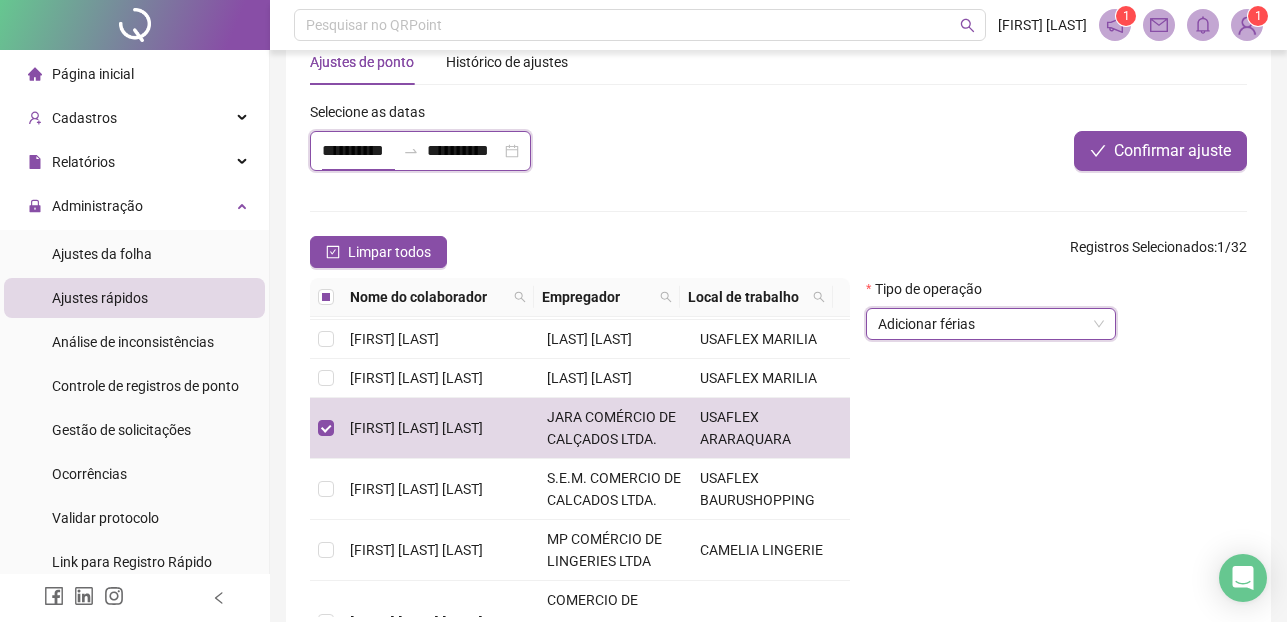 scroll, scrollTop: 0, scrollLeft: 8, axis: horizontal 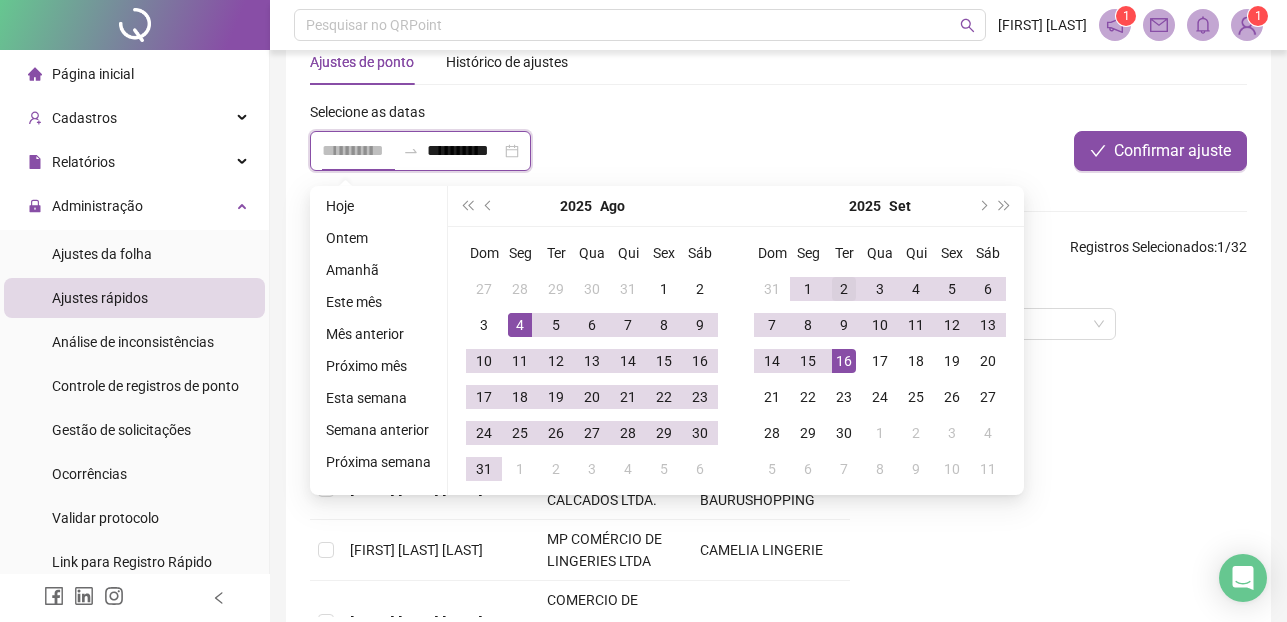 type on "**********" 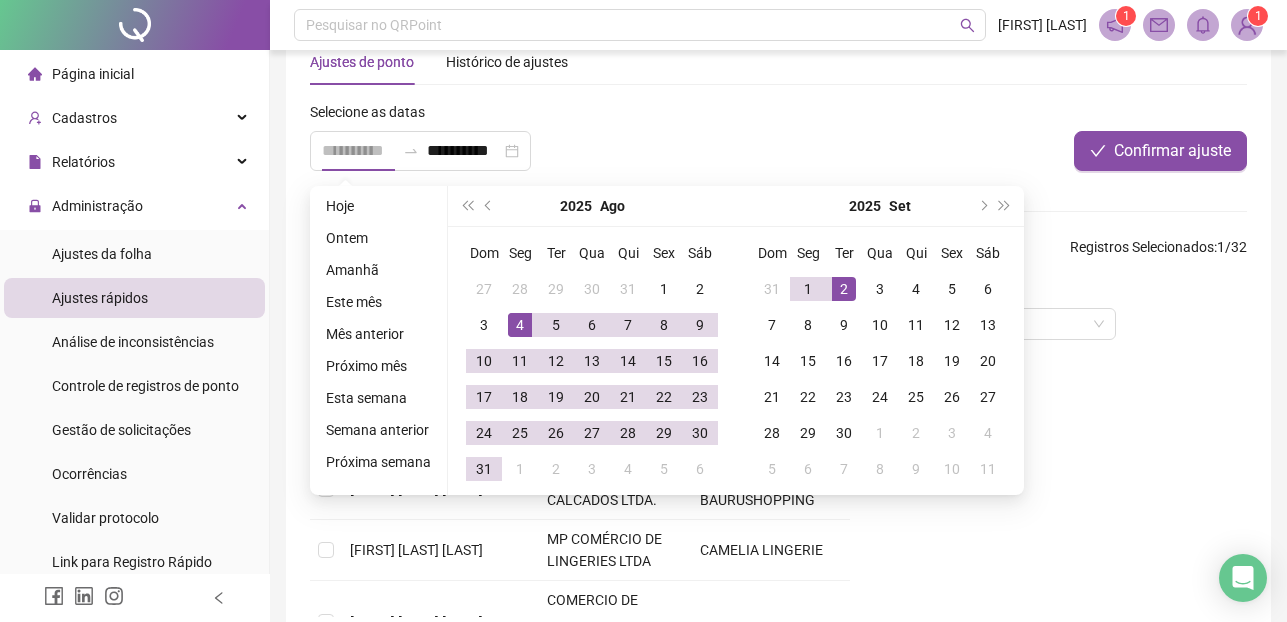 click on "2" at bounding box center (844, 289) 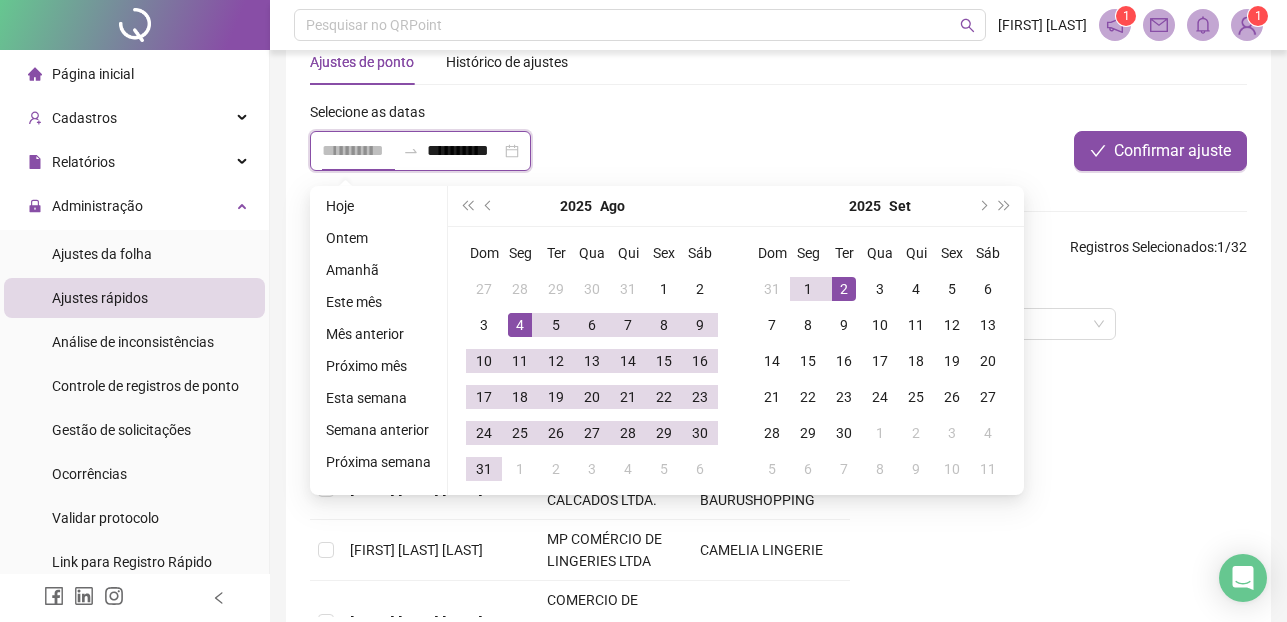 scroll, scrollTop: 0, scrollLeft: 0, axis: both 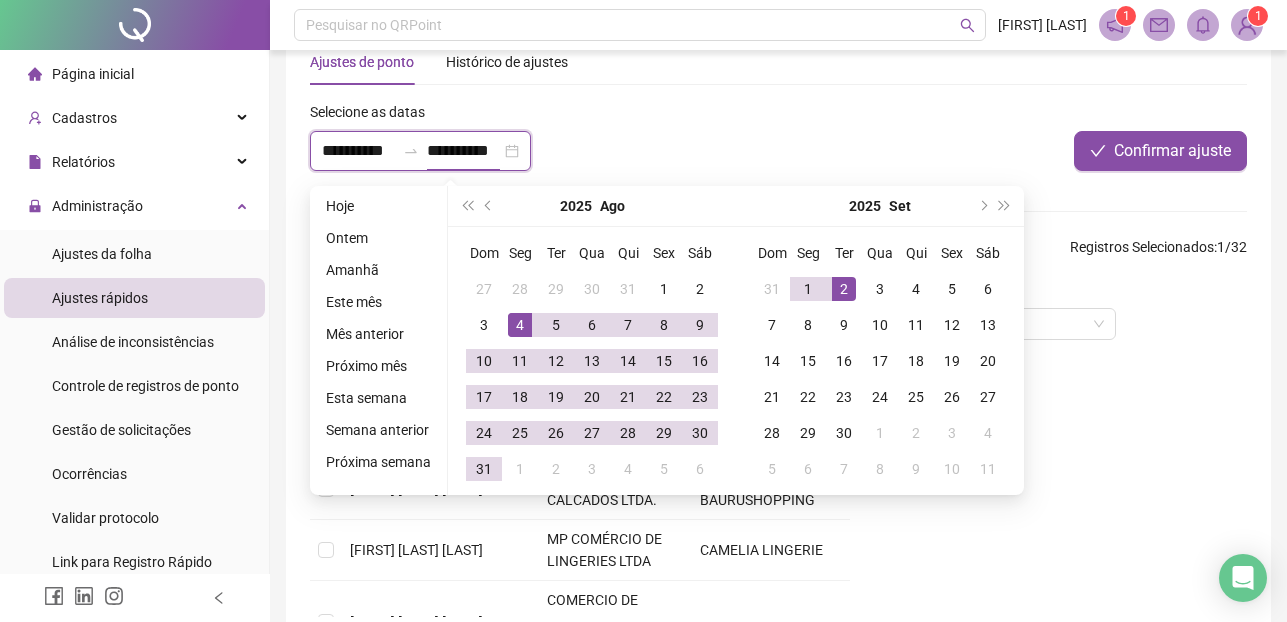 type on "**********" 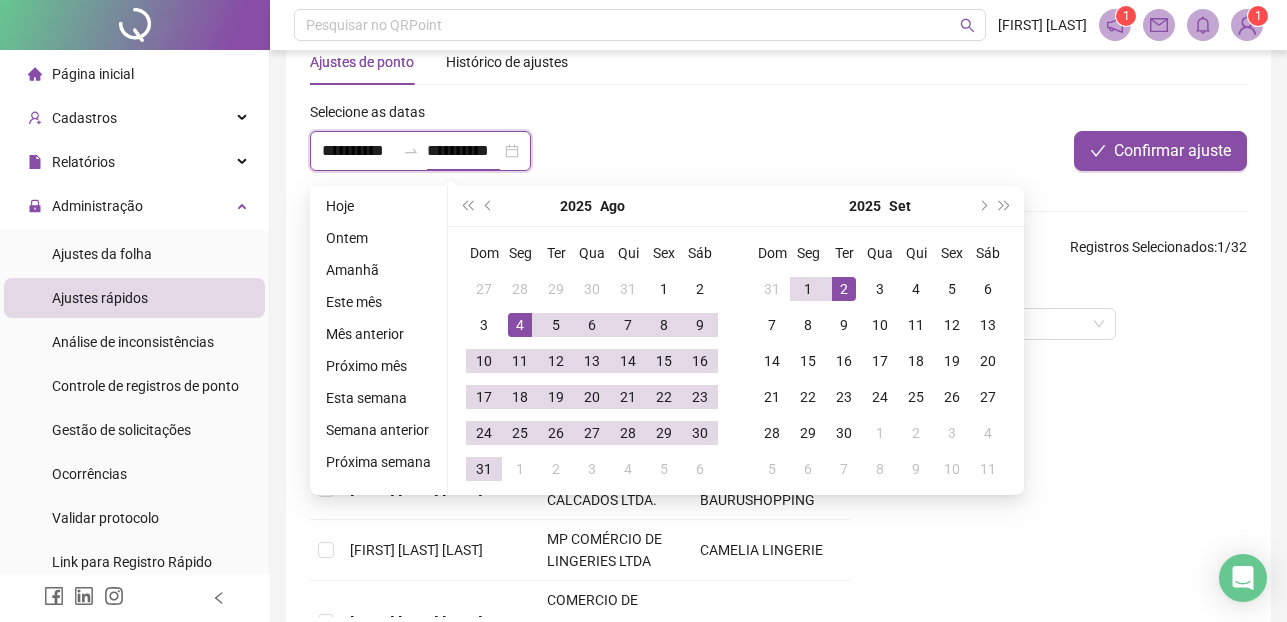 click on "**********" at bounding box center [358, 151] 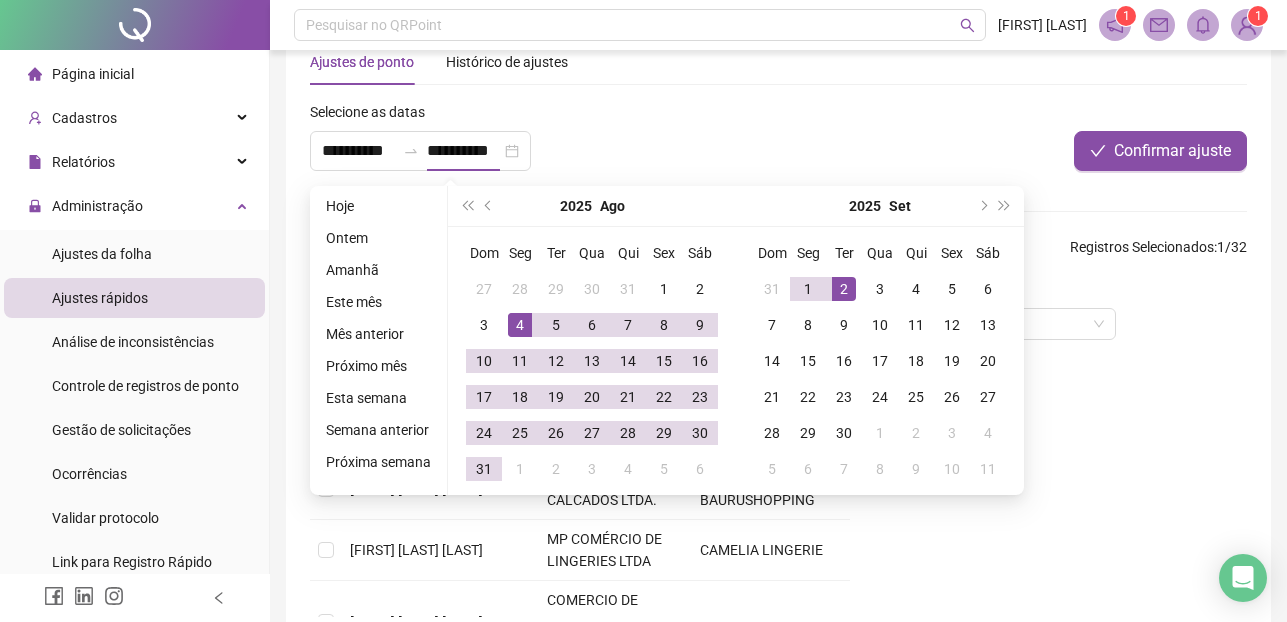 click on "4" at bounding box center (520, 325) 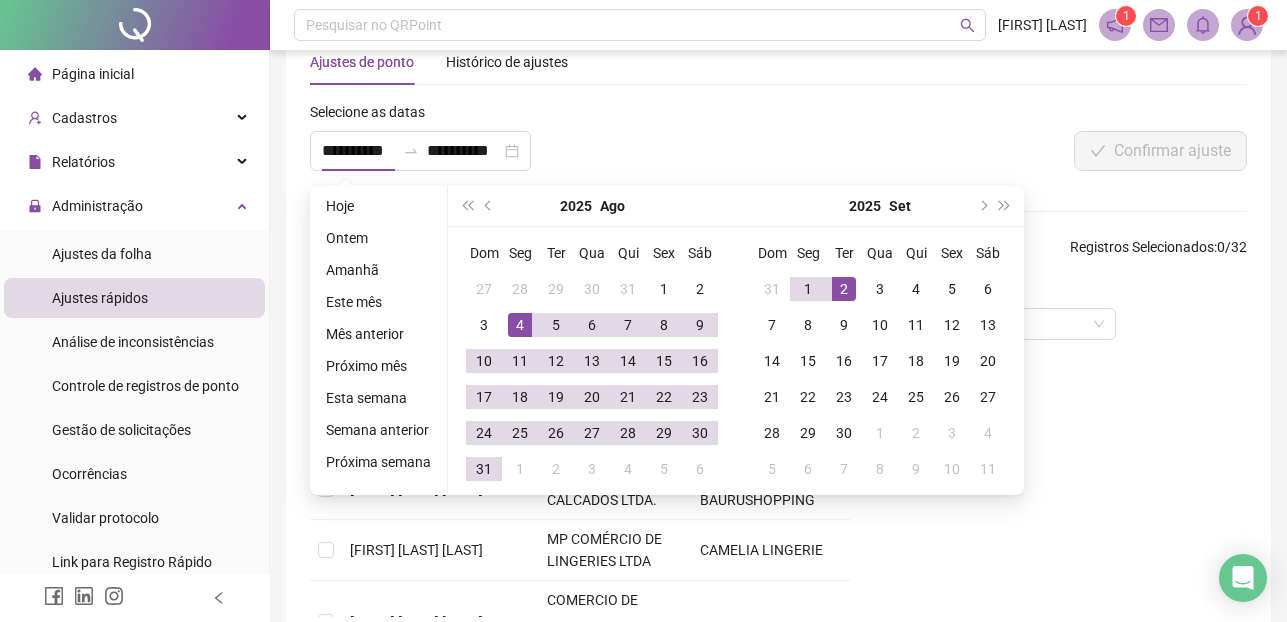 type on "**********" 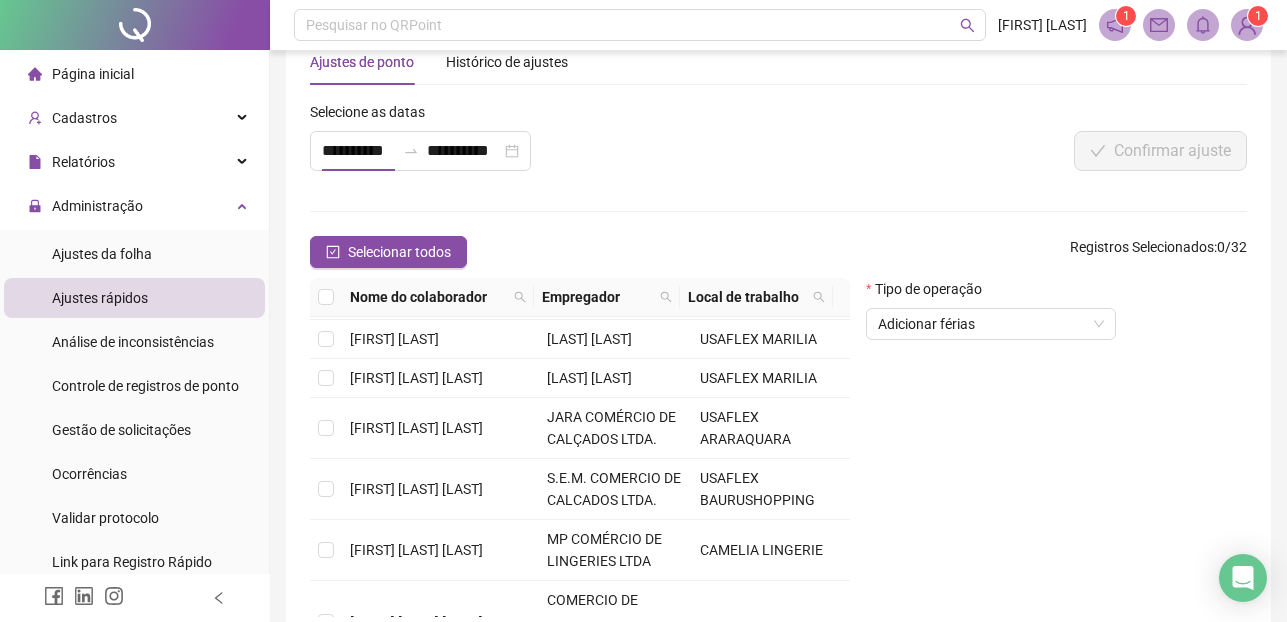 scroll, scrollTop: 0, scrollLeft: 0, axis: both 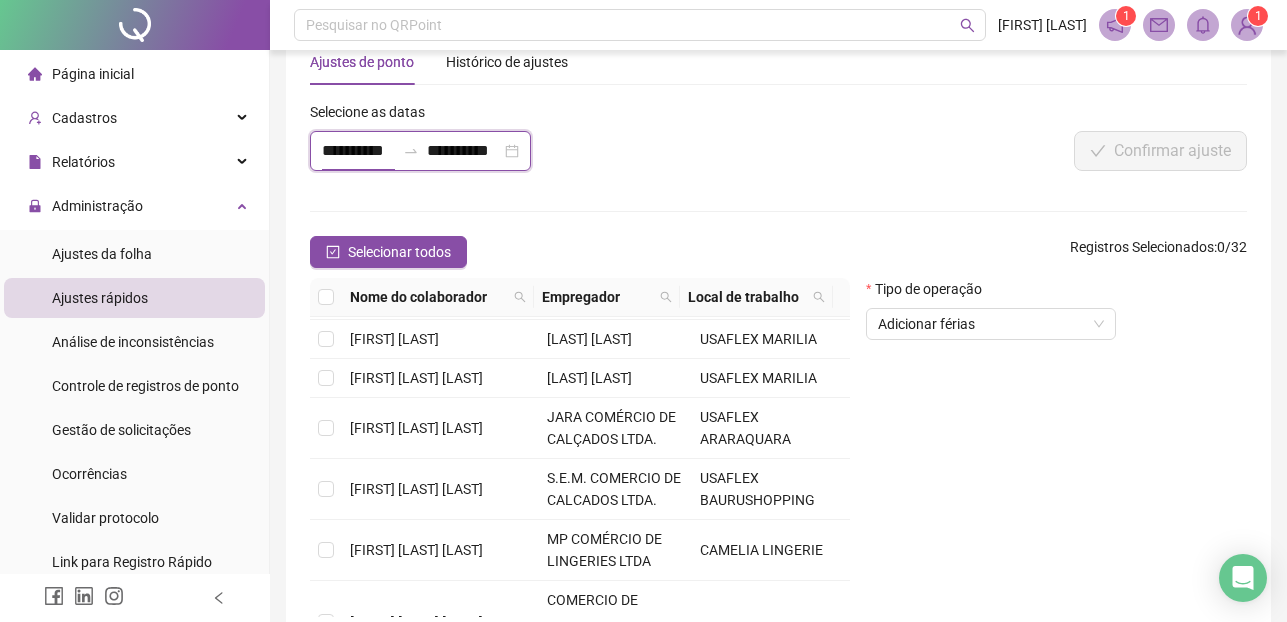 click on "**********" at bounding box center (358, 151) 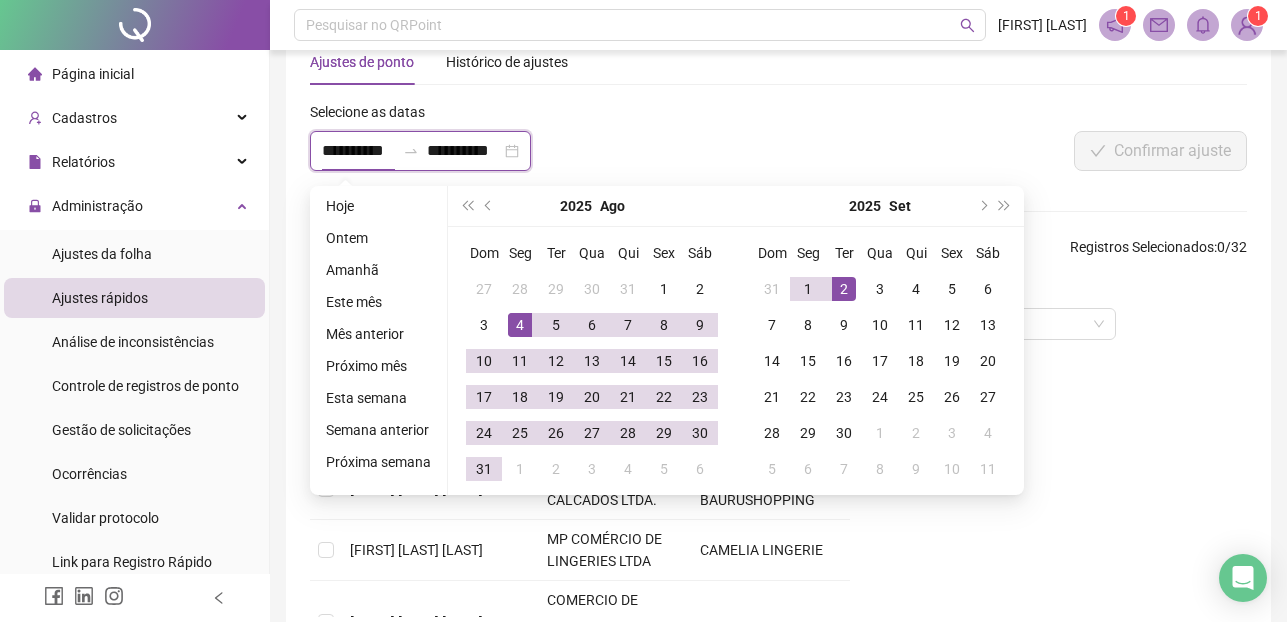 type on "**********" 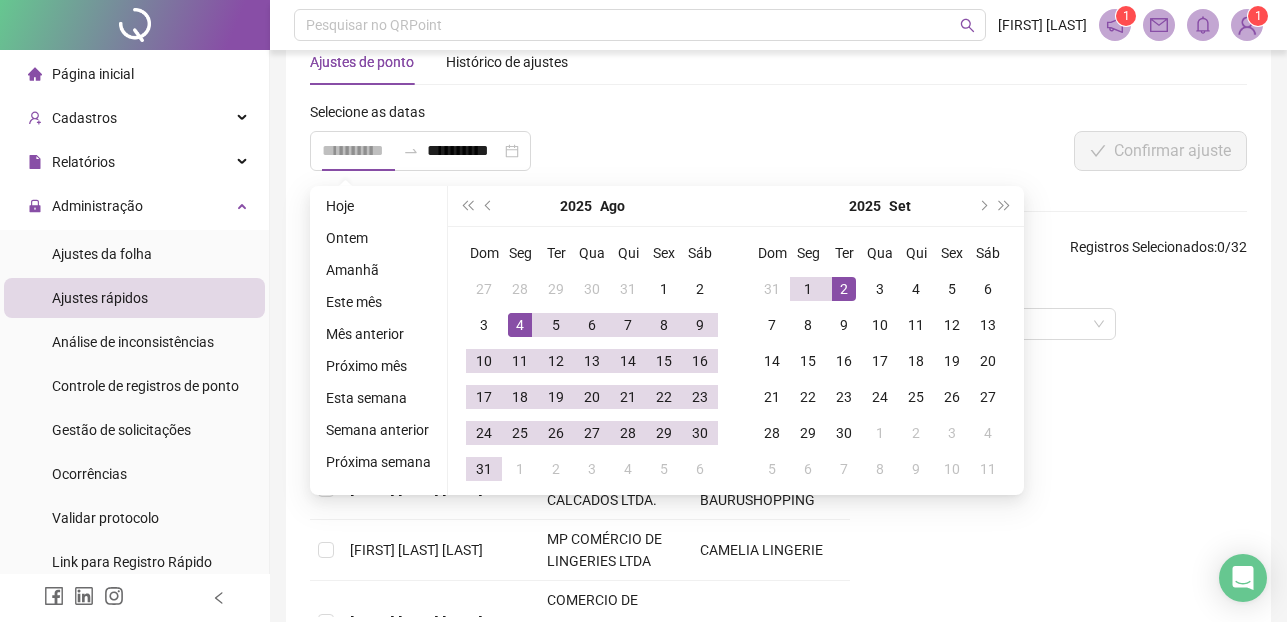 click on "4" at bounding box center (520, 325) 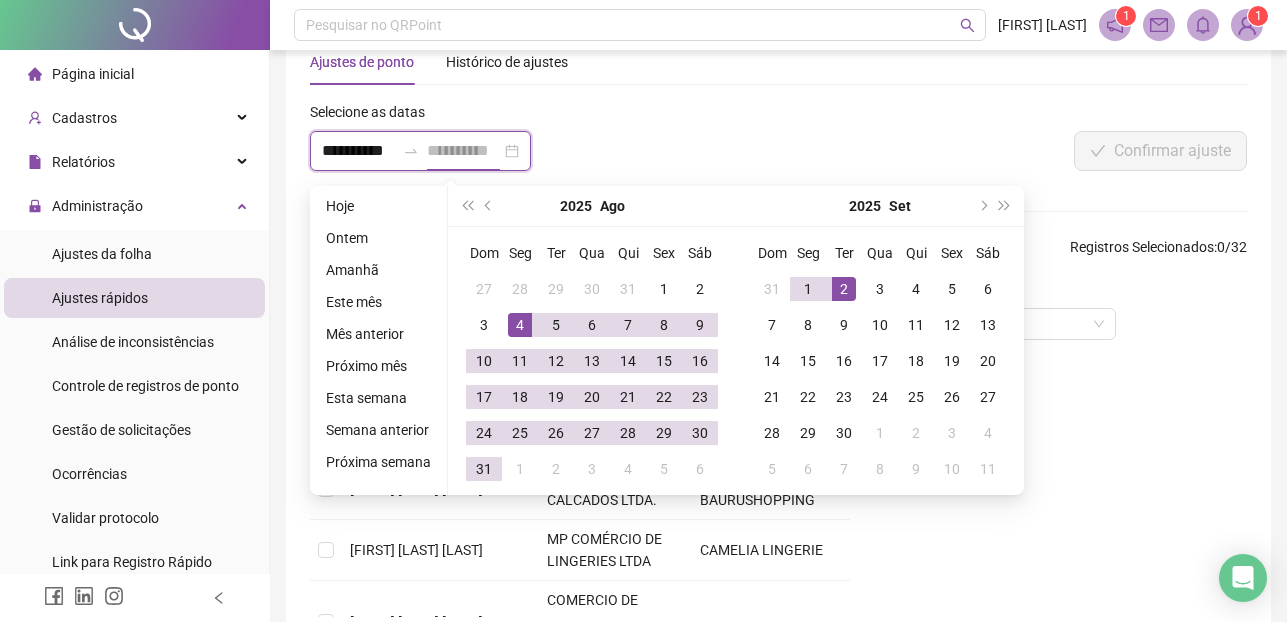 scroll, scrollTop: 0, scrollLeft: 8, axis: horizontal 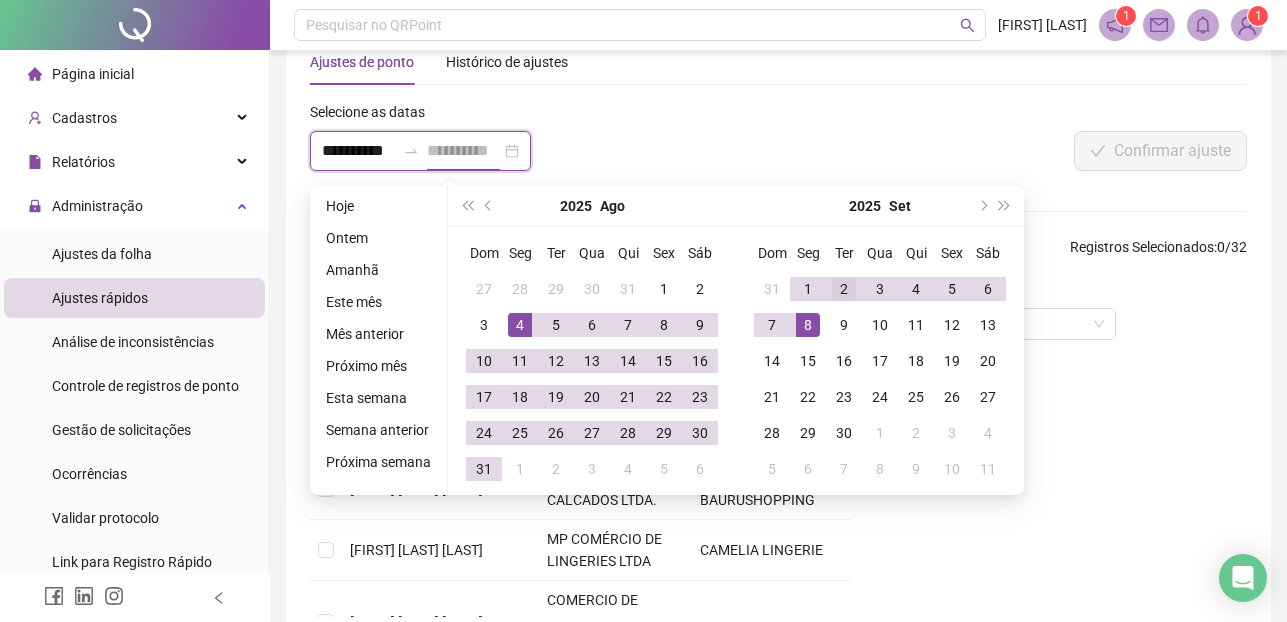 type on "**********" 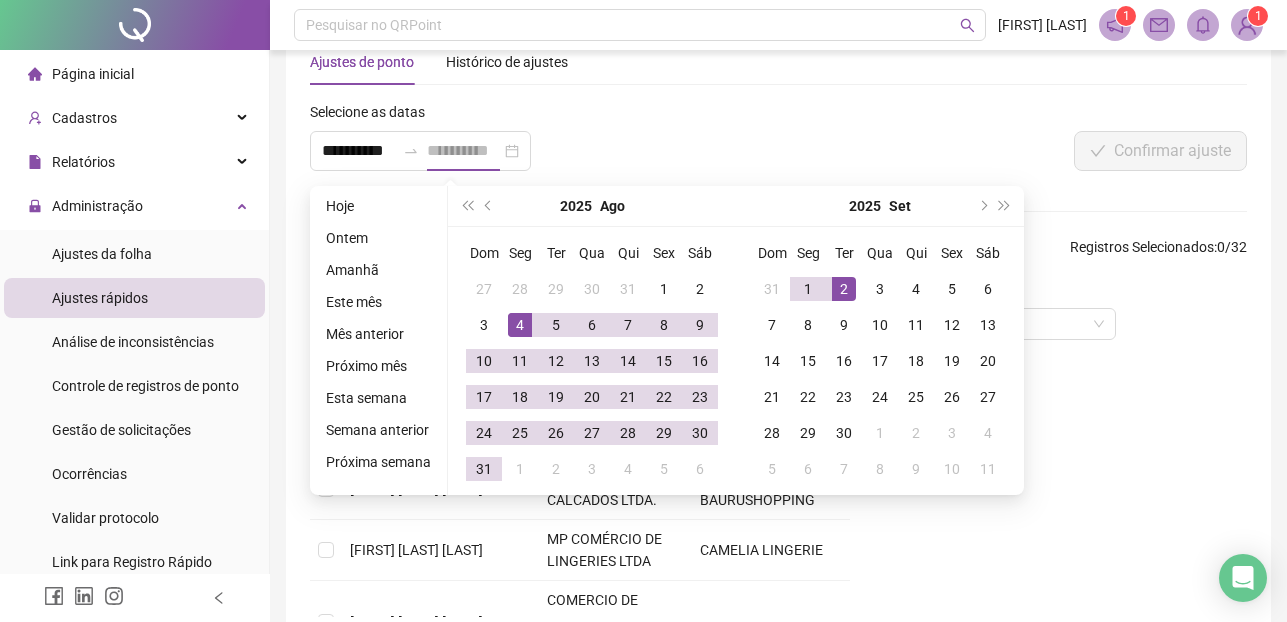 click on "2" at bounding box center (844, 289) 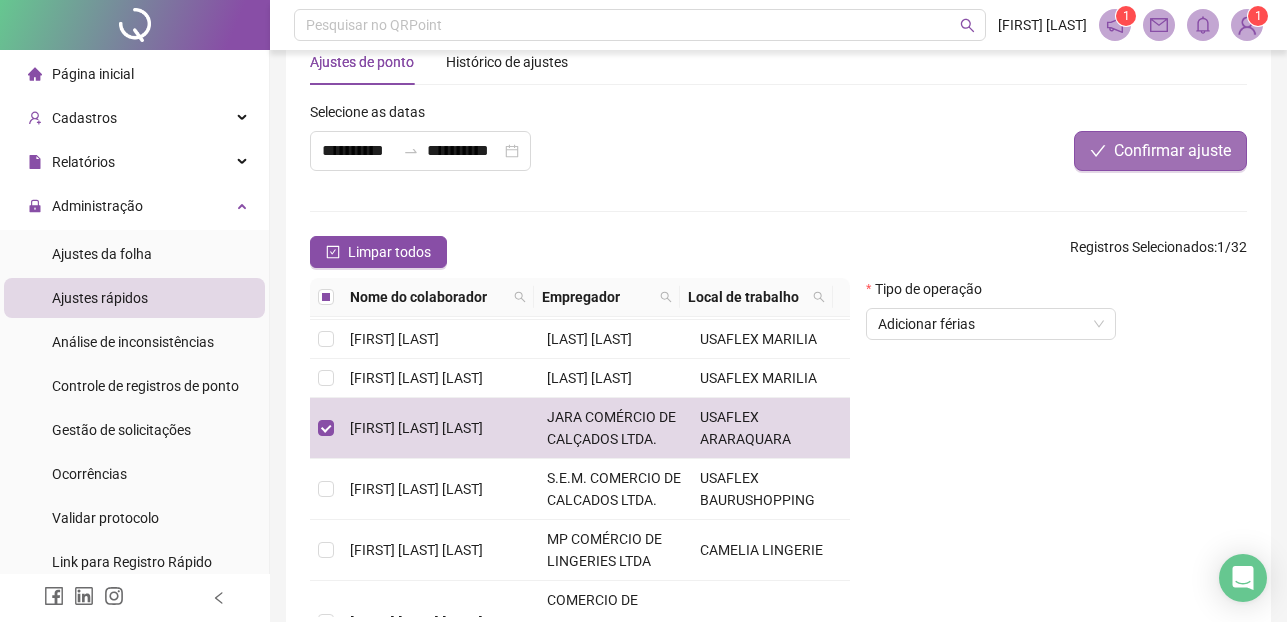 click on "Confirmar ajuste" at bounding box center (1172, 151) 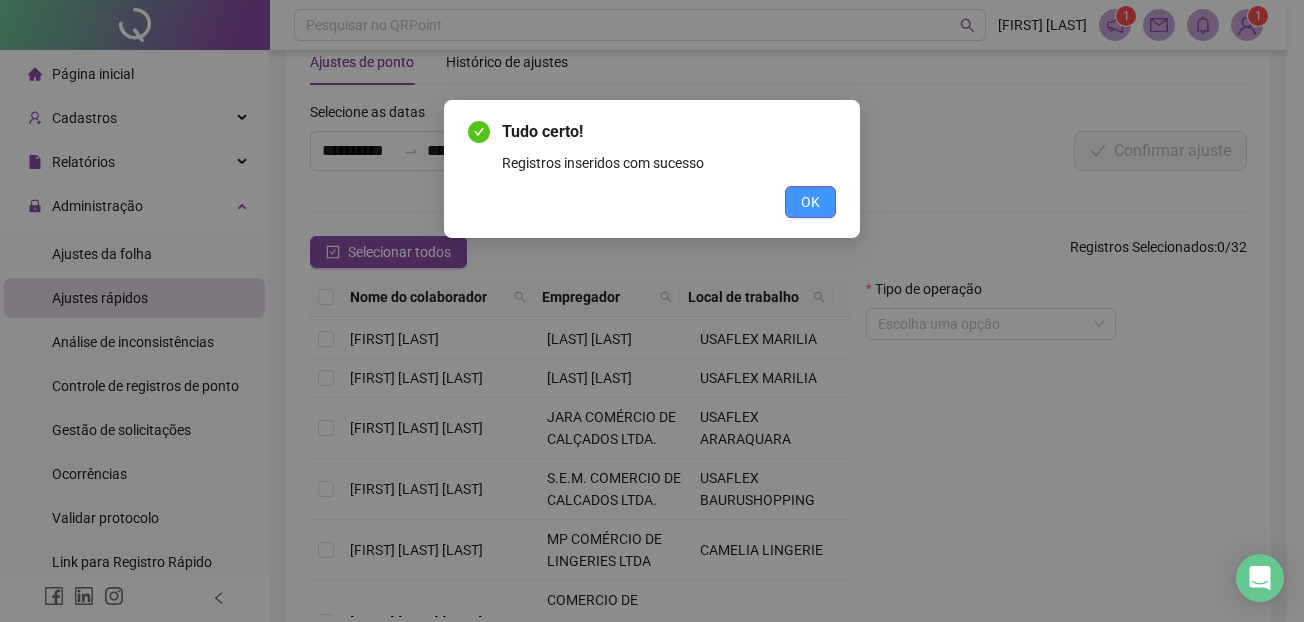 click on "OK" at bounding box center (810, 202) 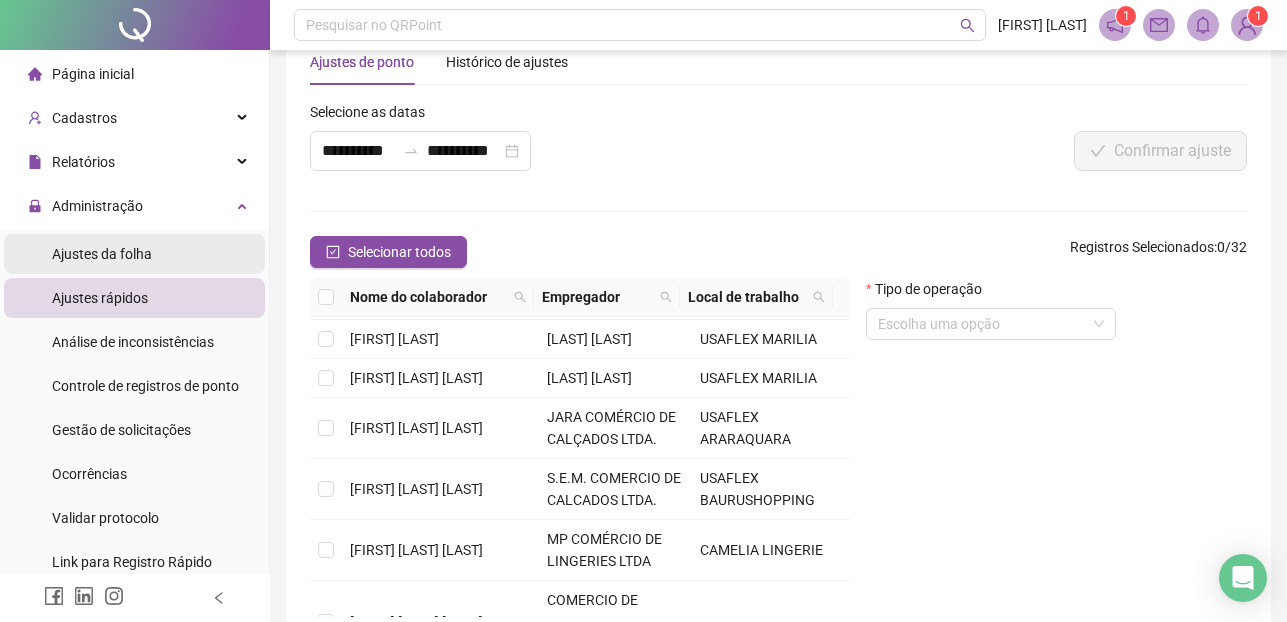 click on "Ajustes da folha" at bounding box center (102, 254) 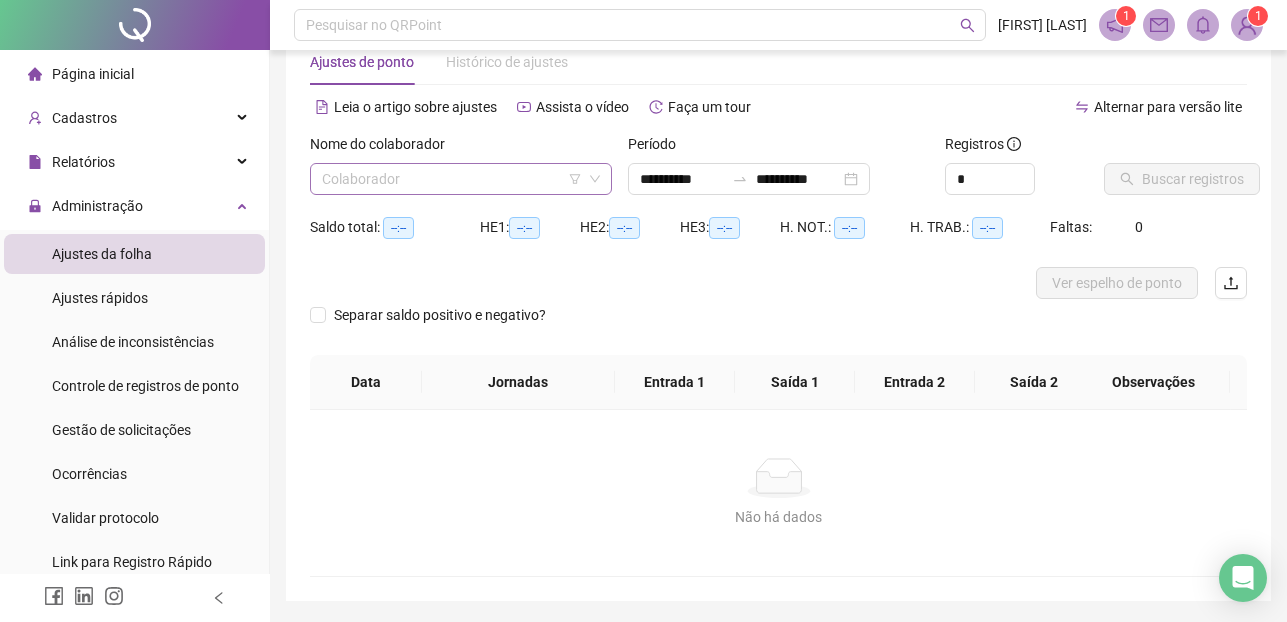 click at bounding box center (452, 179) 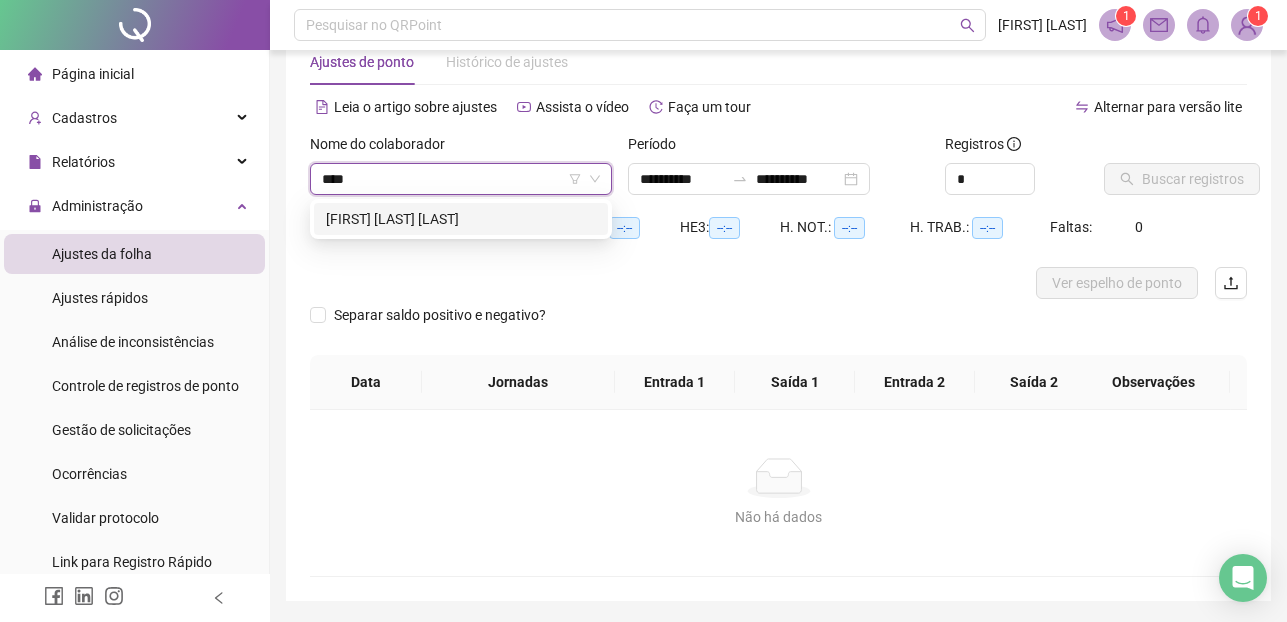 type on "*****" 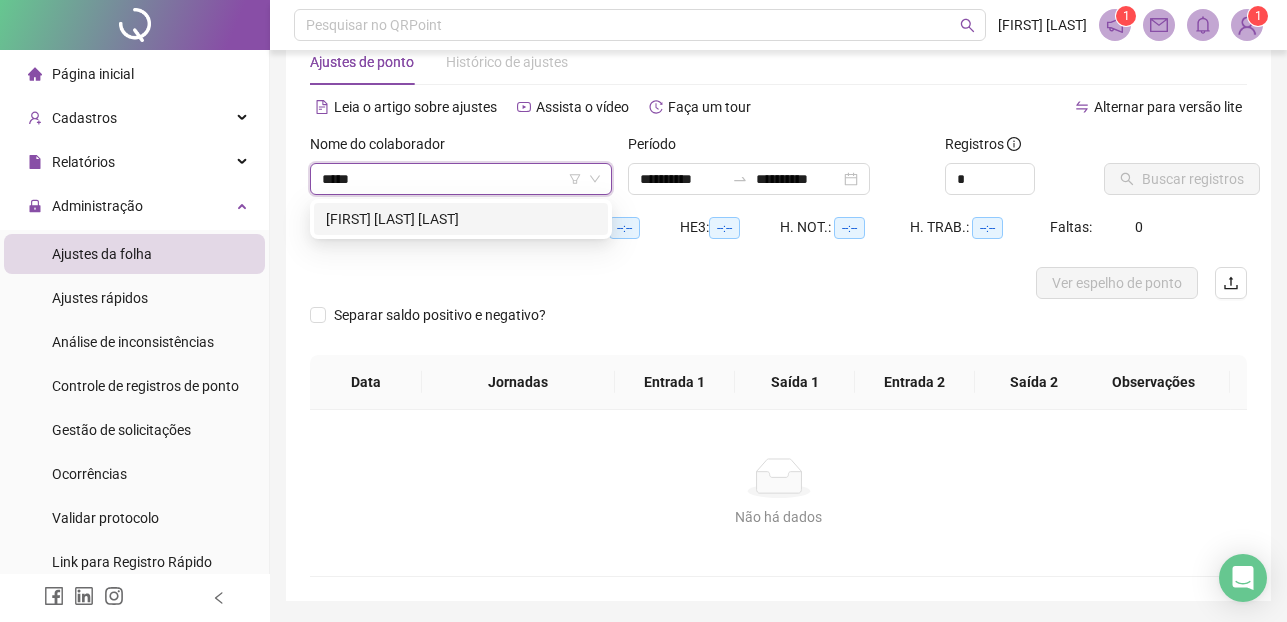 click on "[FIRST] [LAST] [LAST]" at bounding box center (461, 219) 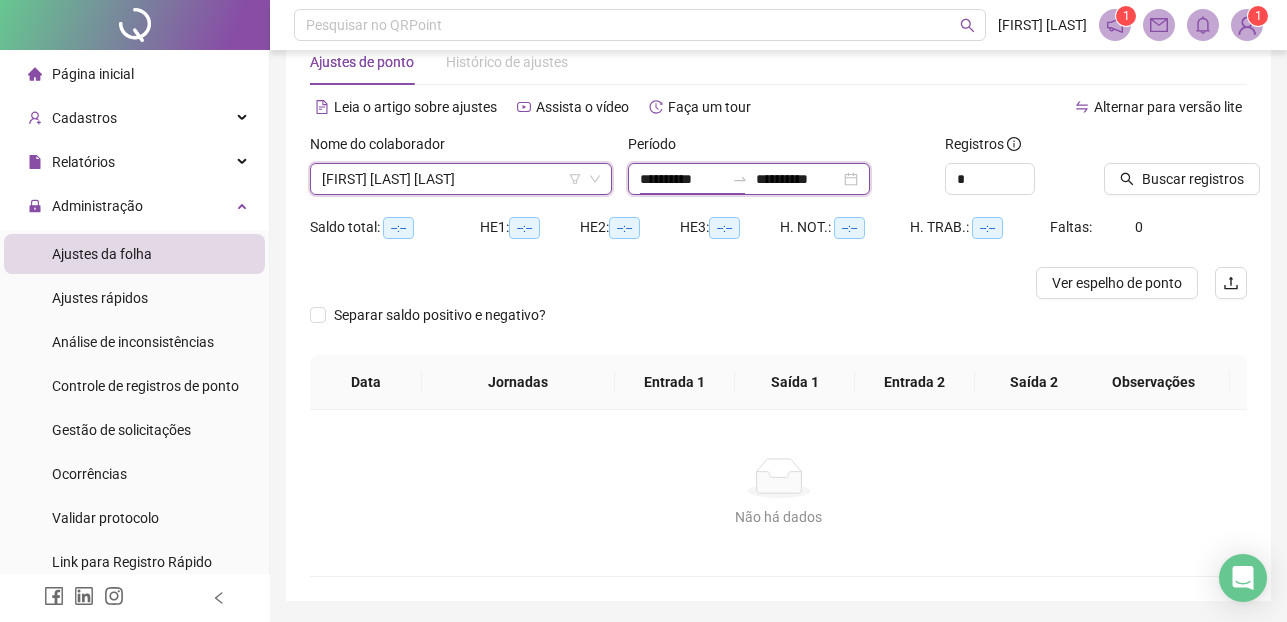 click on "**********" at bounding box center [682, 179] 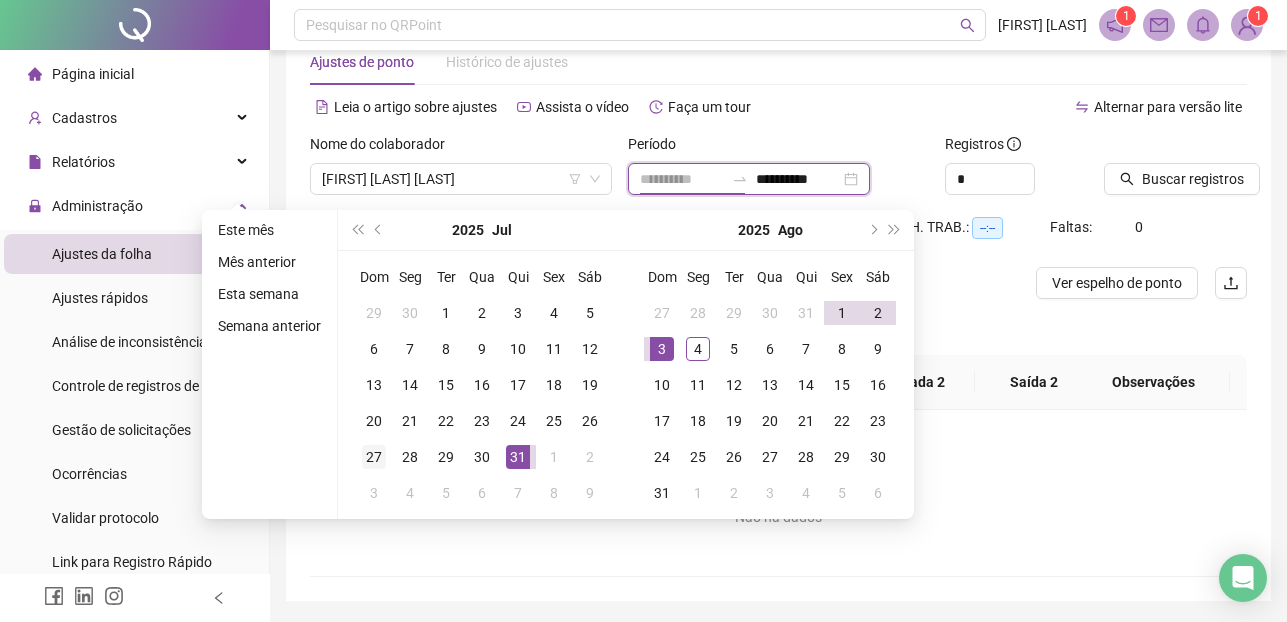 type on "**********" 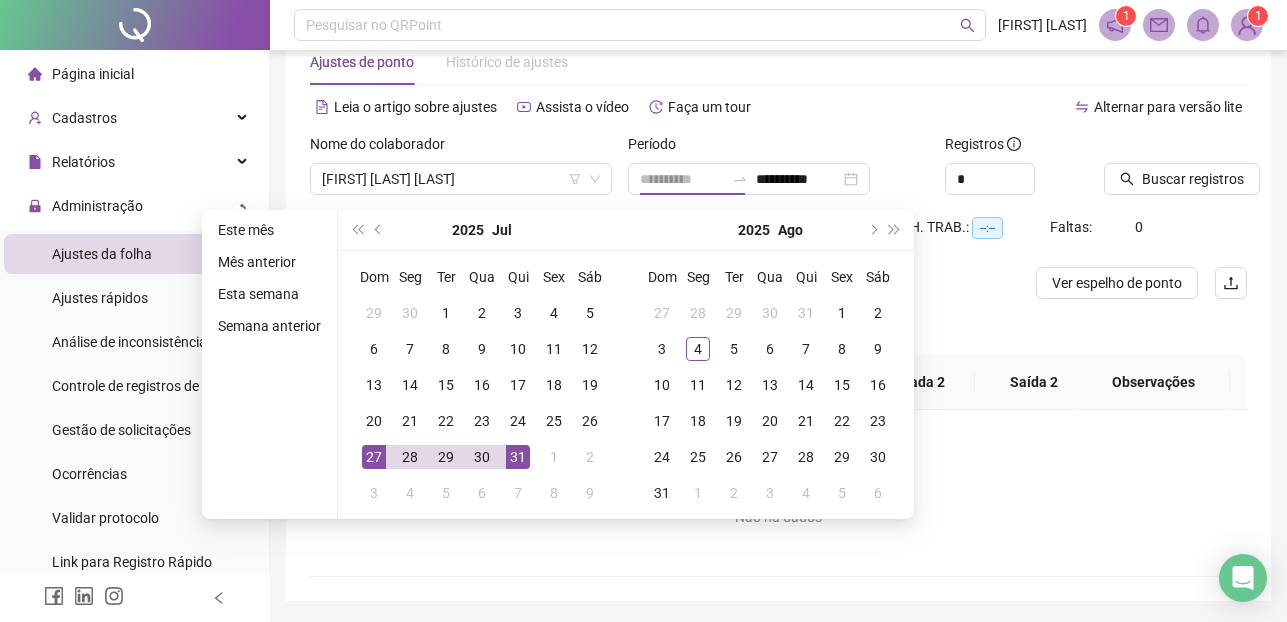 click on "27" at bounding box center (374, 457) 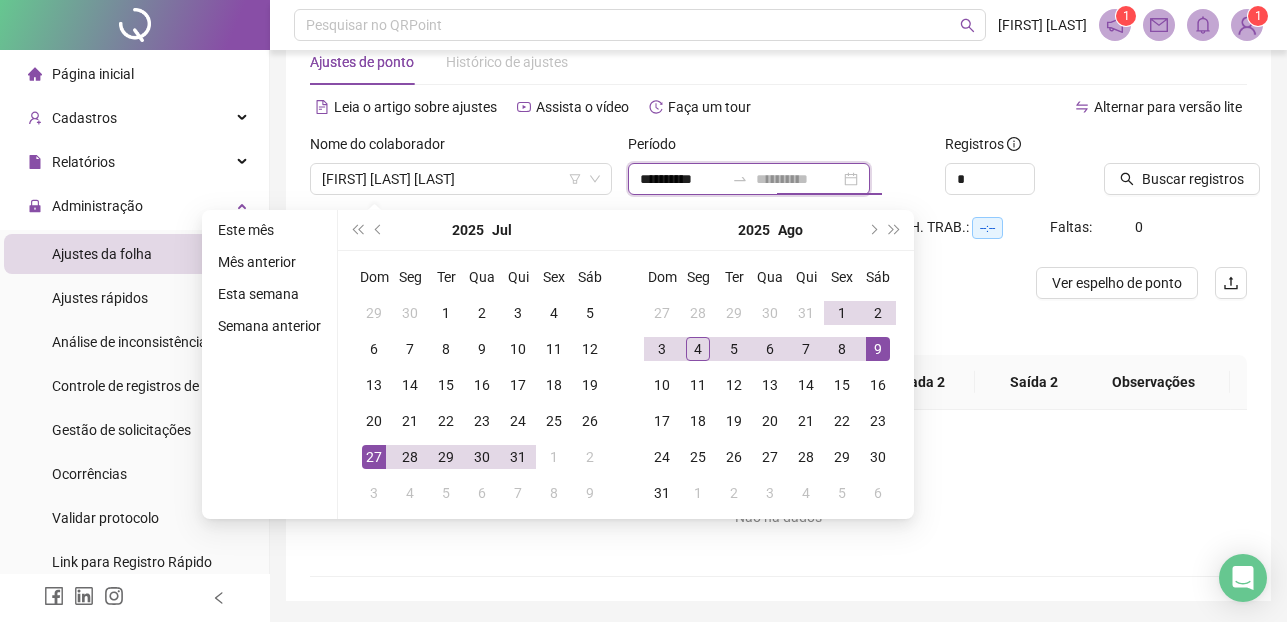 type on "**********" 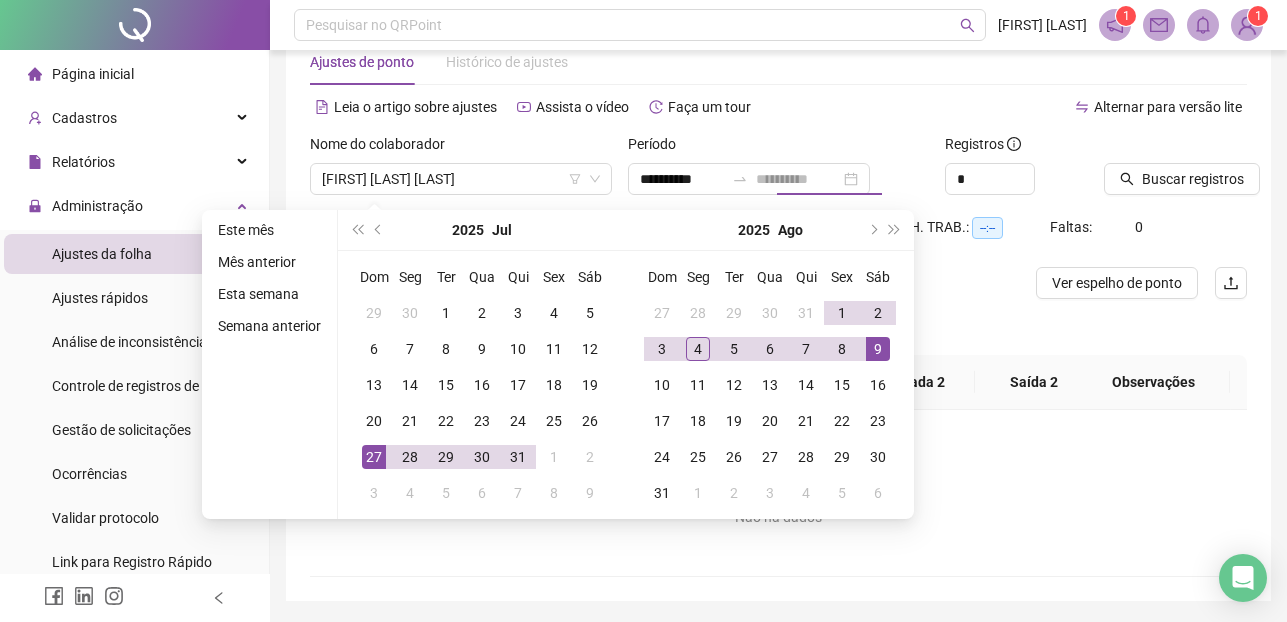 click on "9" at bounding box center (878, 349) 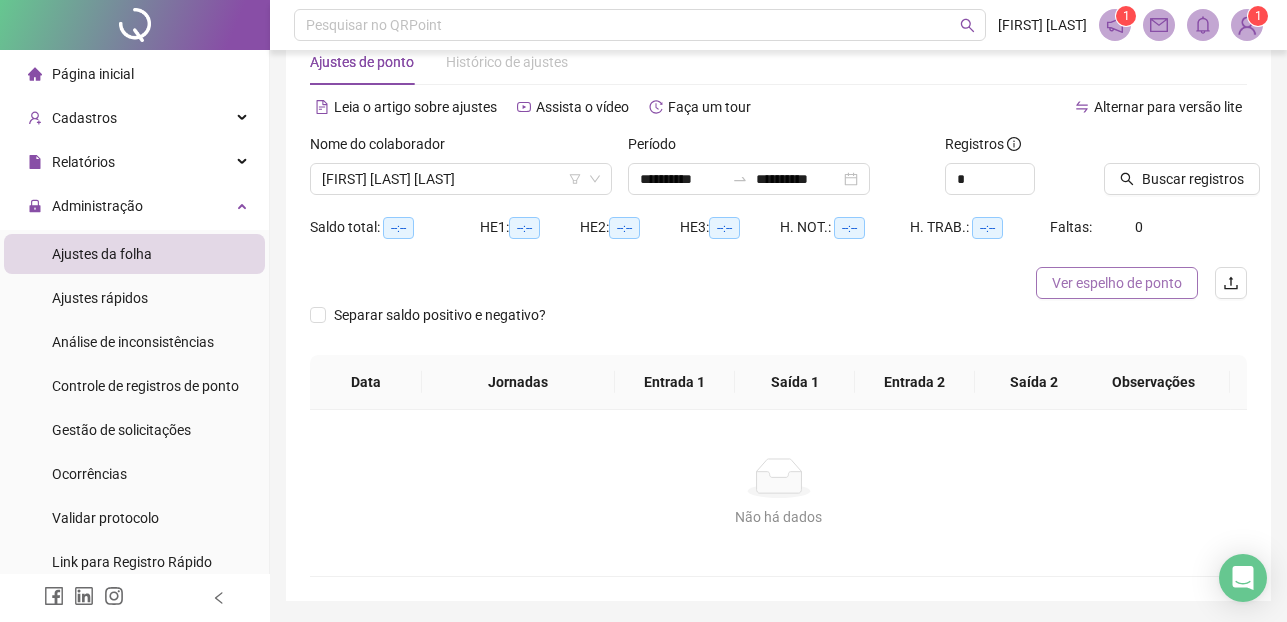 click on "Ver espelho de ponto" at bounding box center (1117, 283) 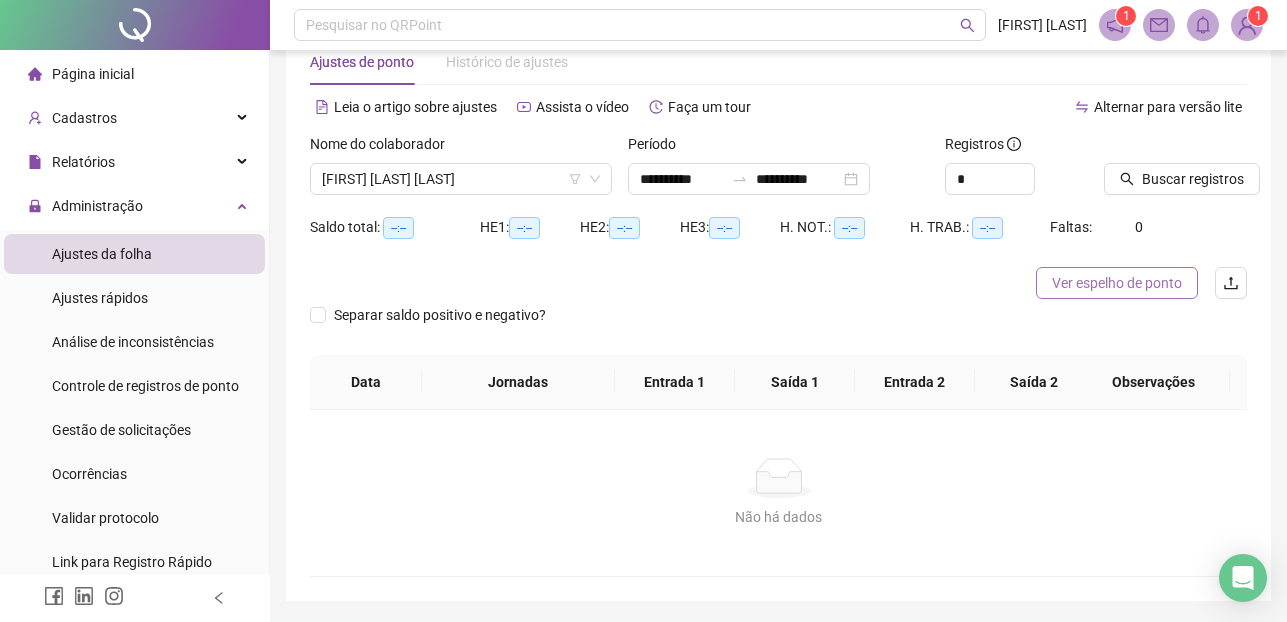 click on "Ver espelho de ponto" at bounding box center (1117, 283) 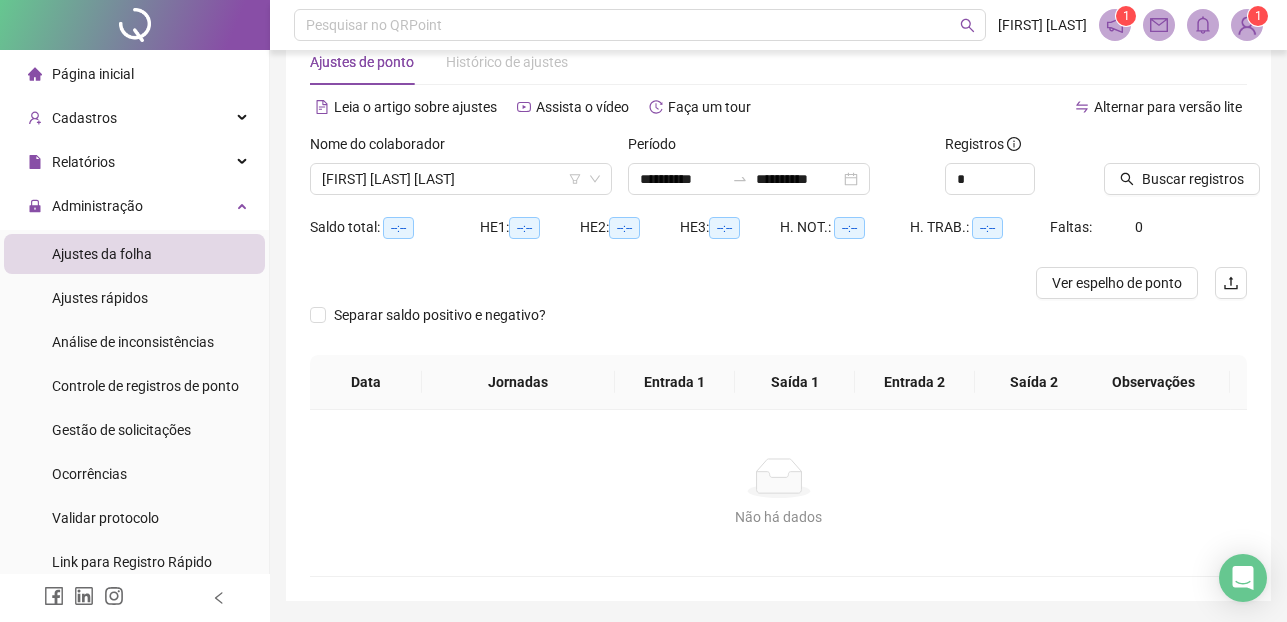 click on "Buscar registros" at bounding box center [1193, 179] 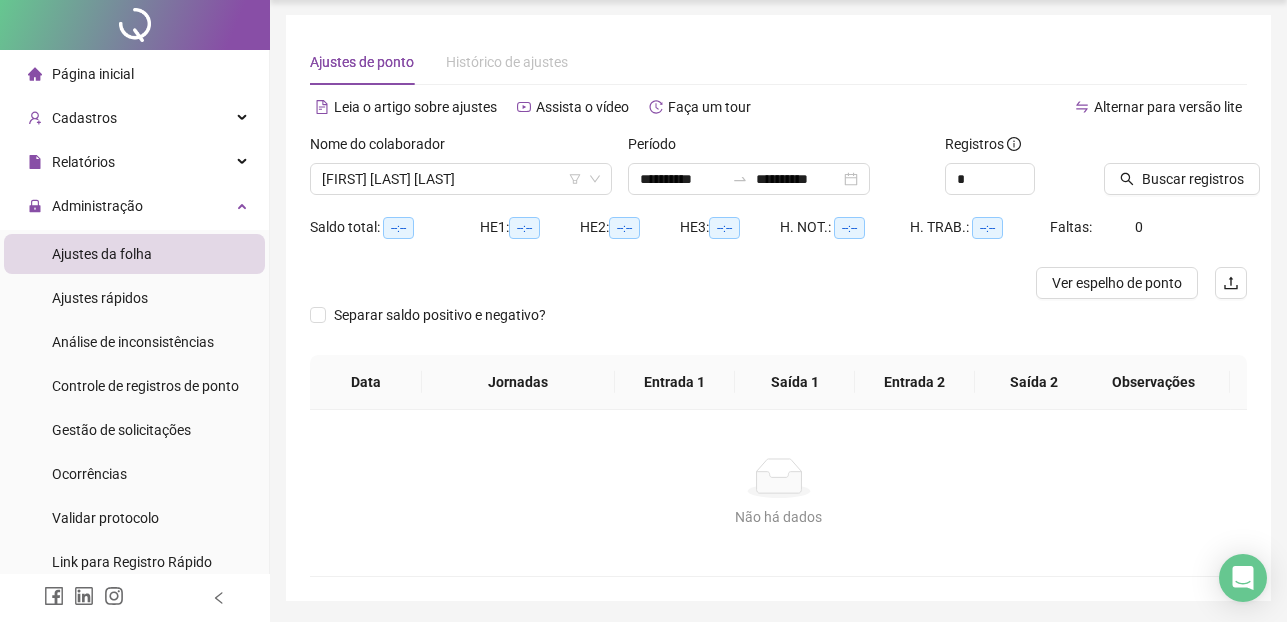 scroll, scrollTop: 0, scrollLeft: 0, axis: both 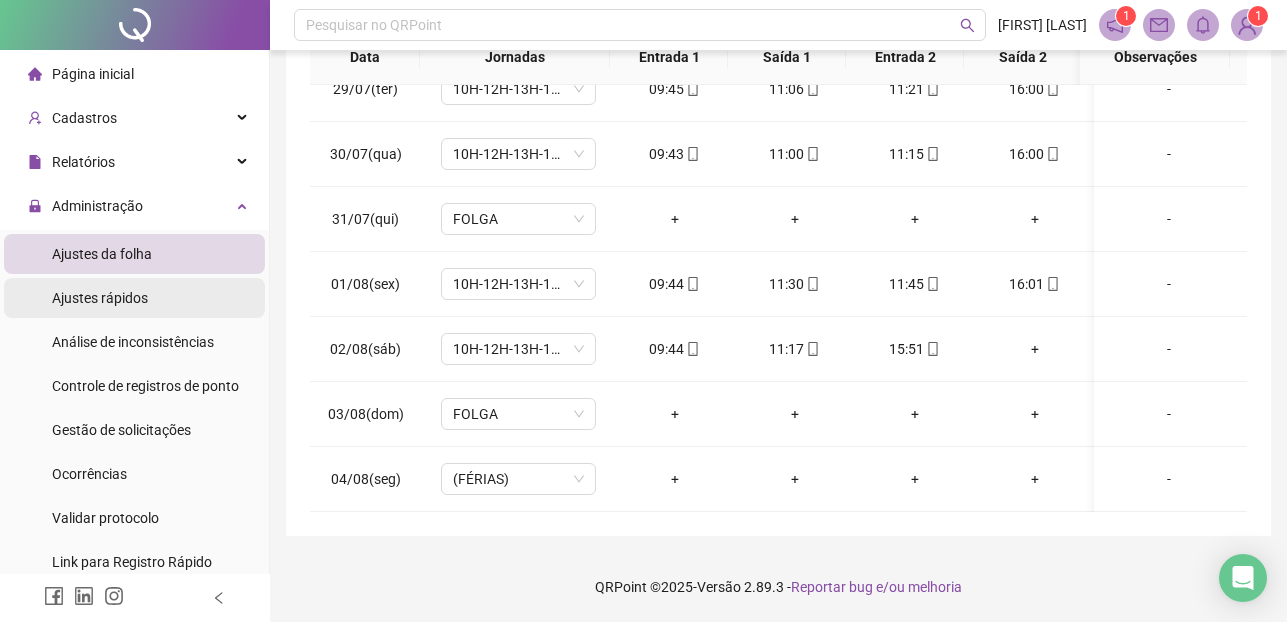 click on "Ajustes rápidos" at bounding box center [100, 298] 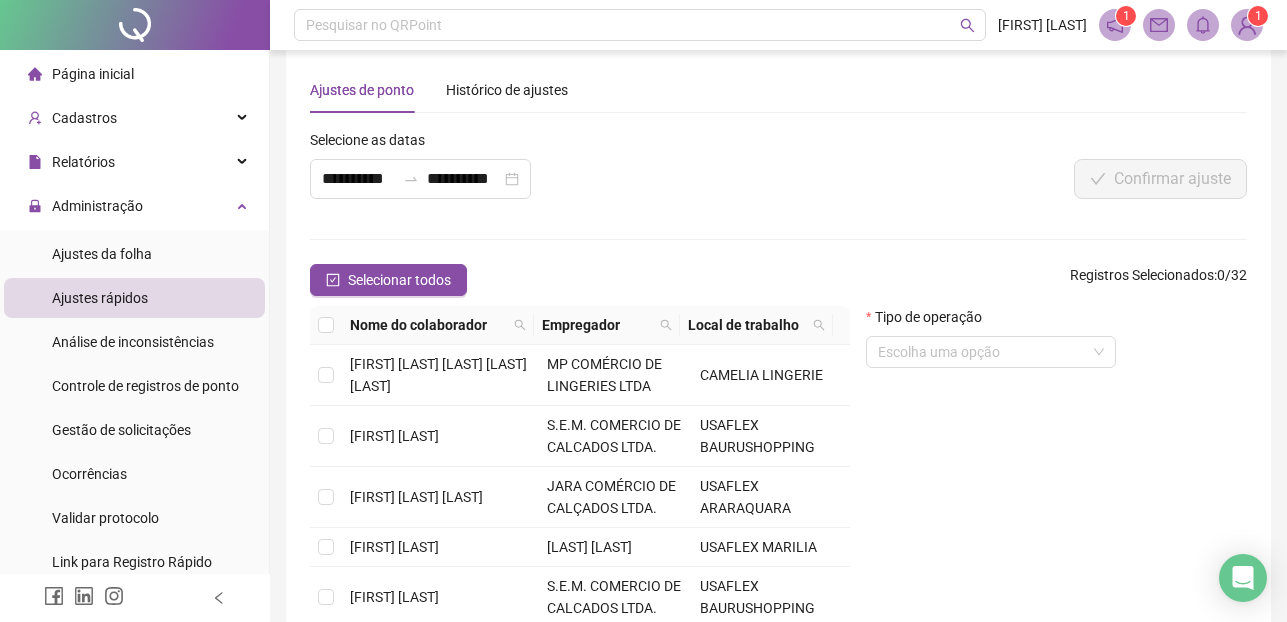 scroll, scrollTop: 212, scrollLeft: 0, axis: vertical 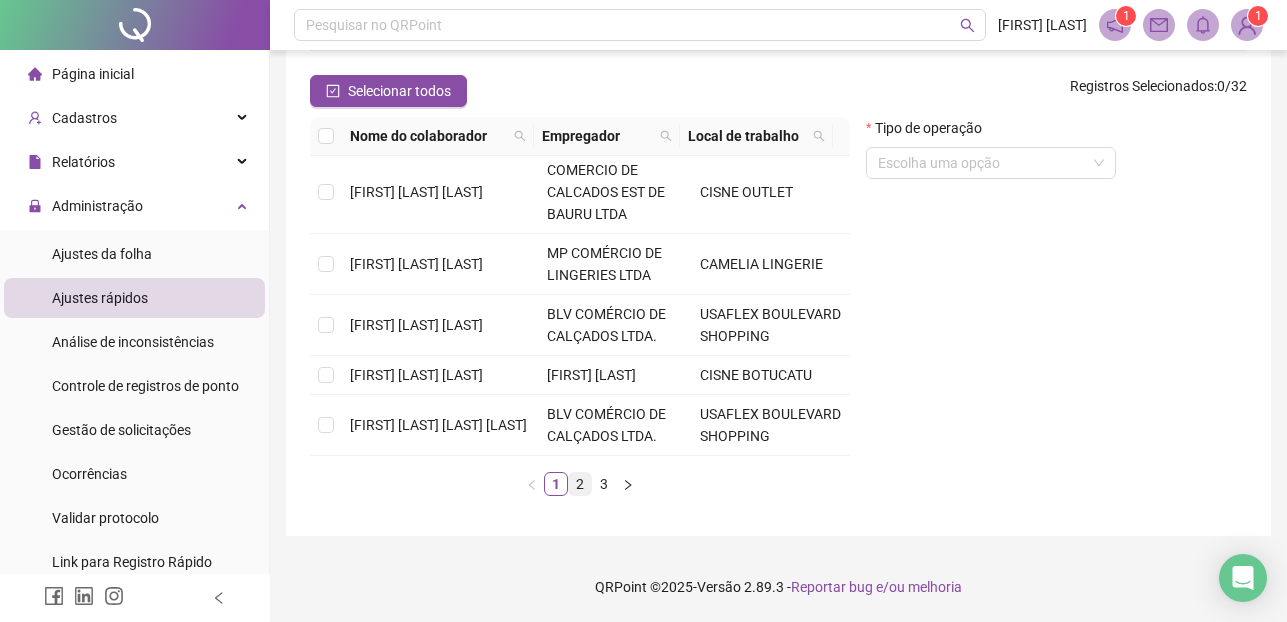 click on "2" at bounding box center (580, 484) 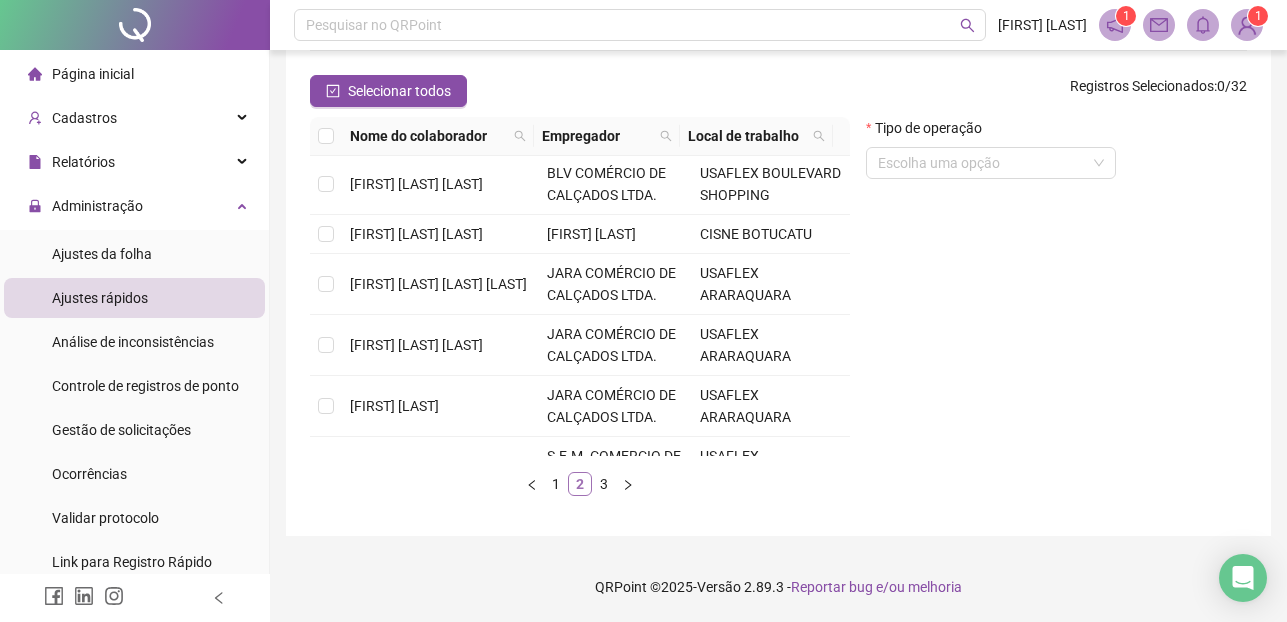 scroll, scrollTop: 0, scrollLeft: 0, axis: both 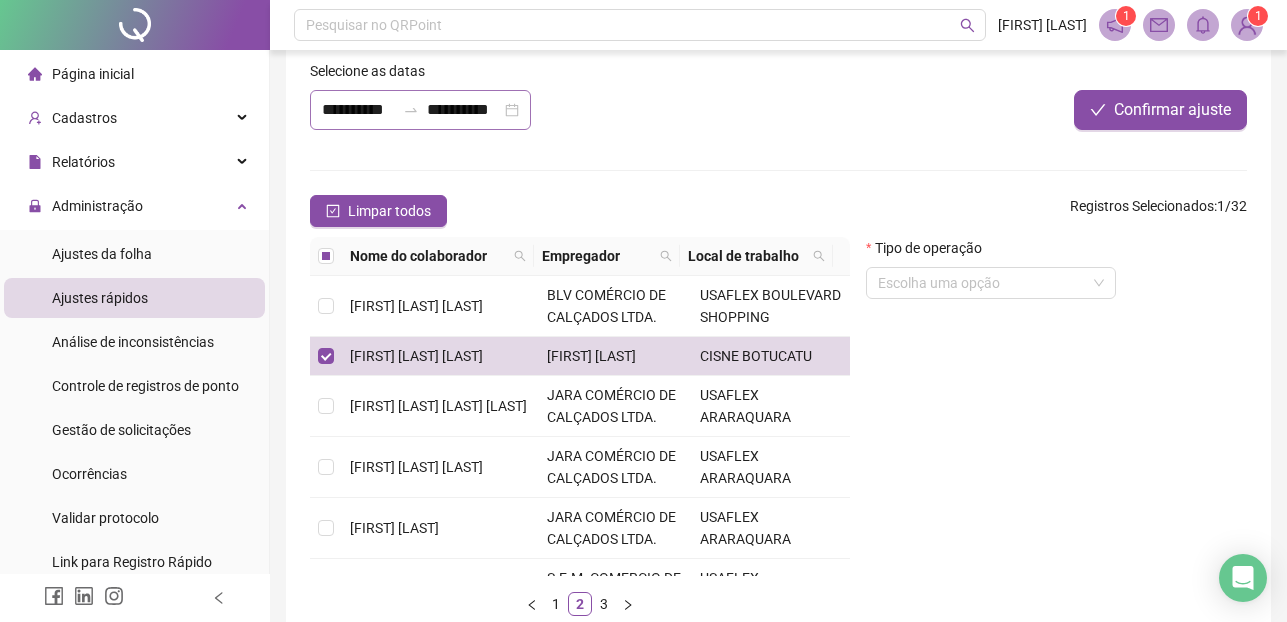 click on "**********" at bounding box center [420, 110] 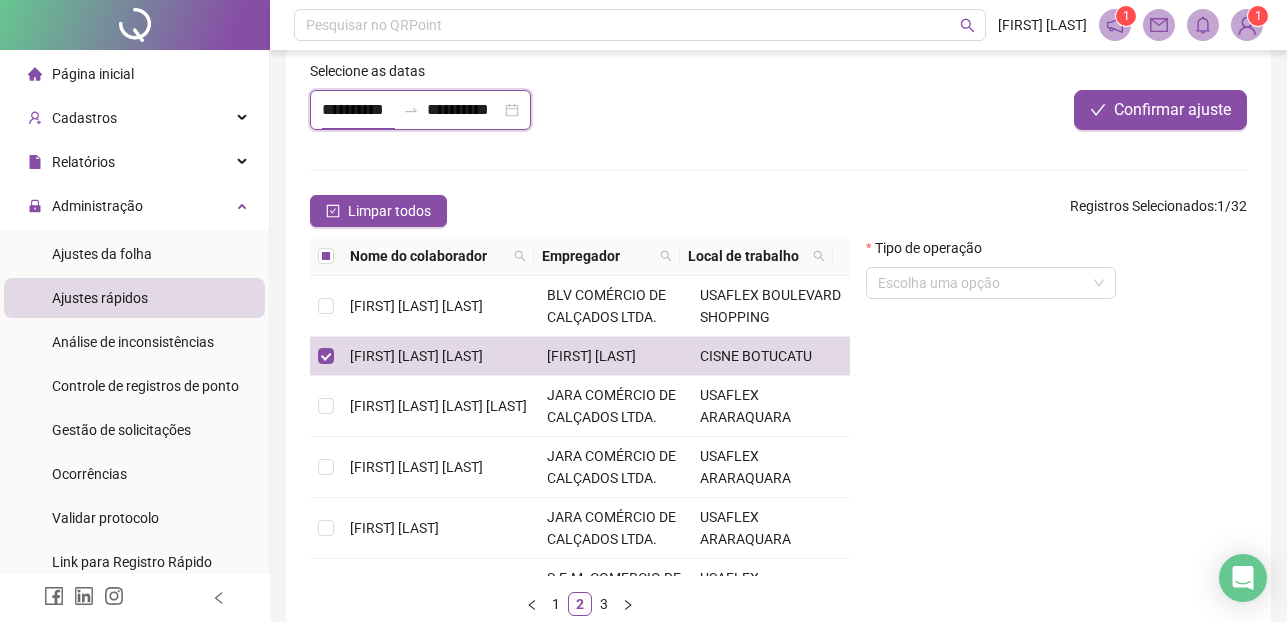 scroll, scrollTop: 0, scrollLeft: 8, axis: horizontal 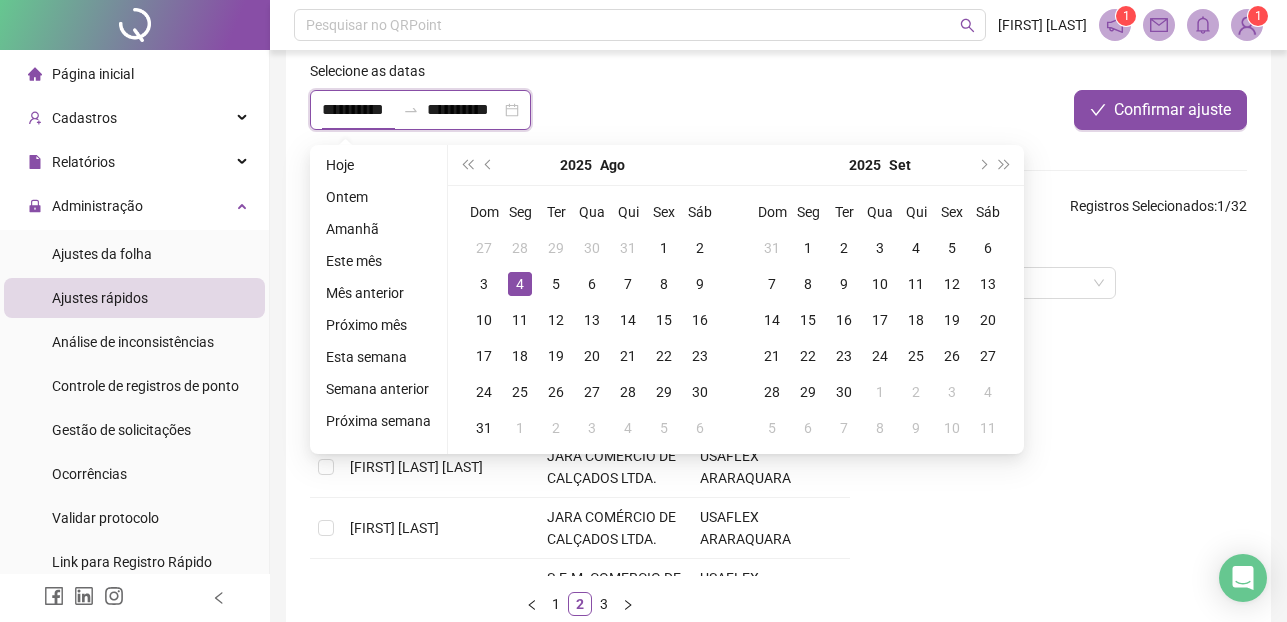 click on "**********" at bounding box center [463, 110] 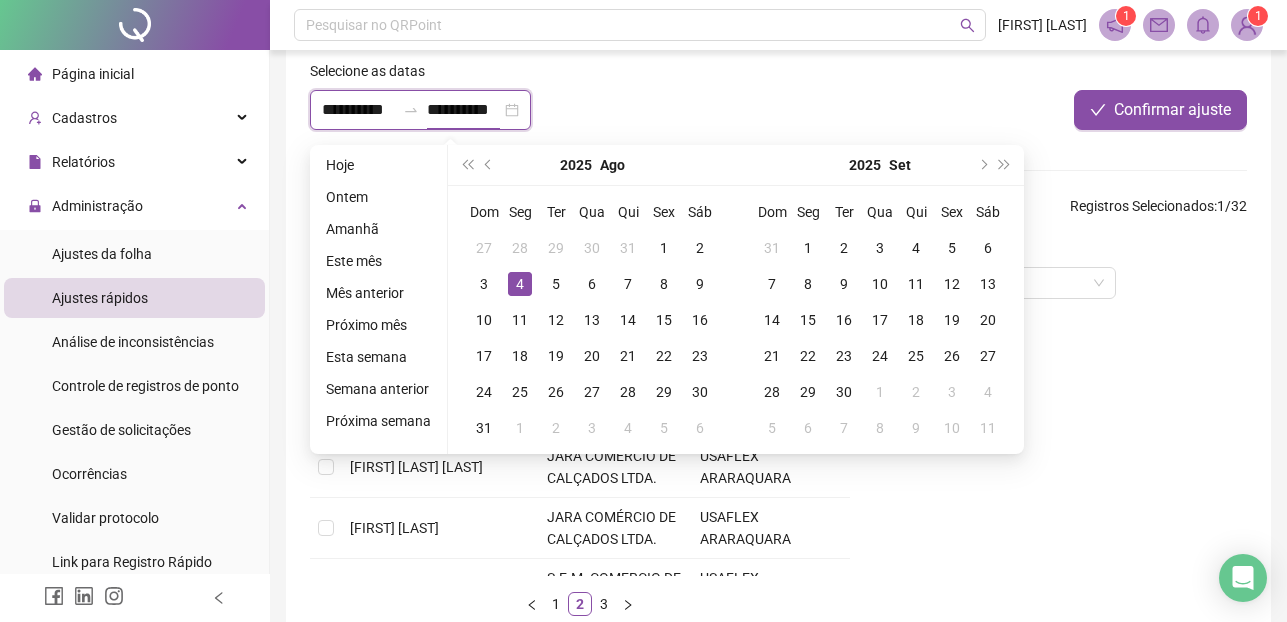 scroll, scrollTop: 0, scrollLeft: 0, axis: both 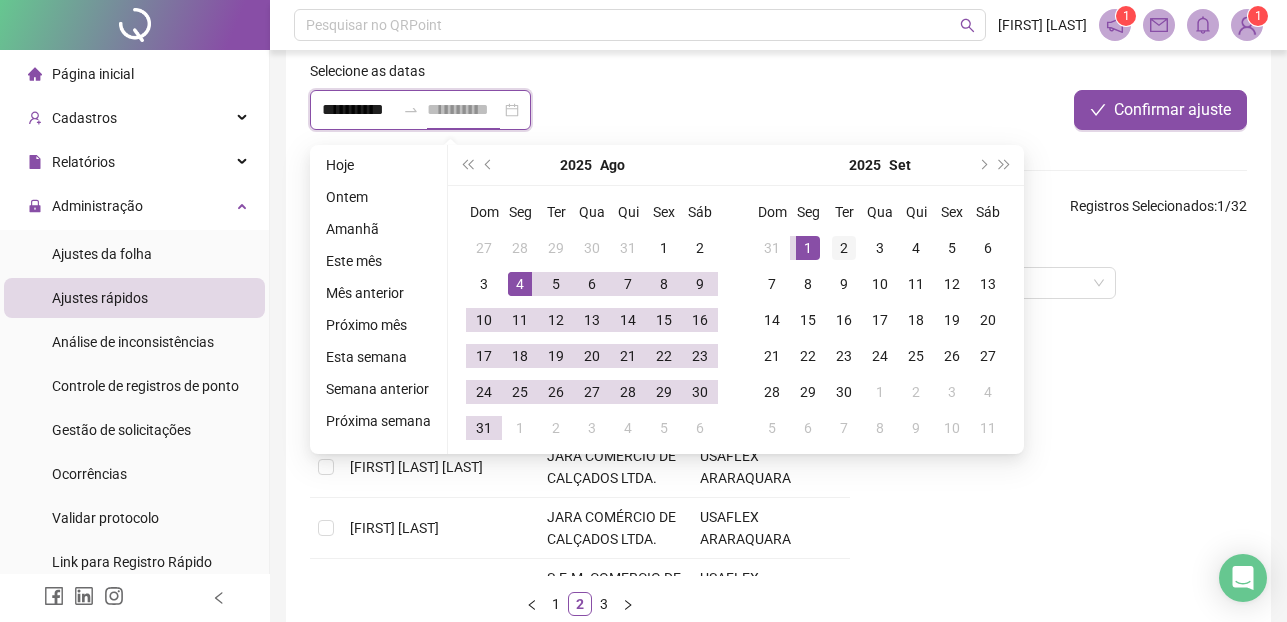 type on "**********" 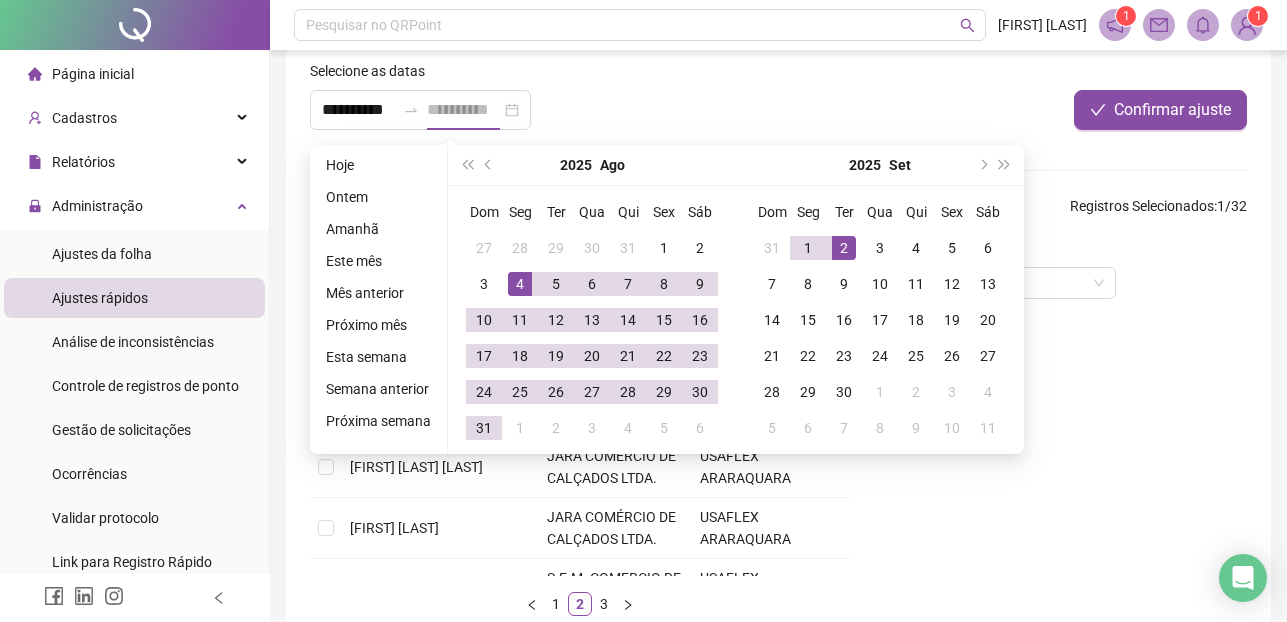 click on "2" at bounding box center (844, 248) 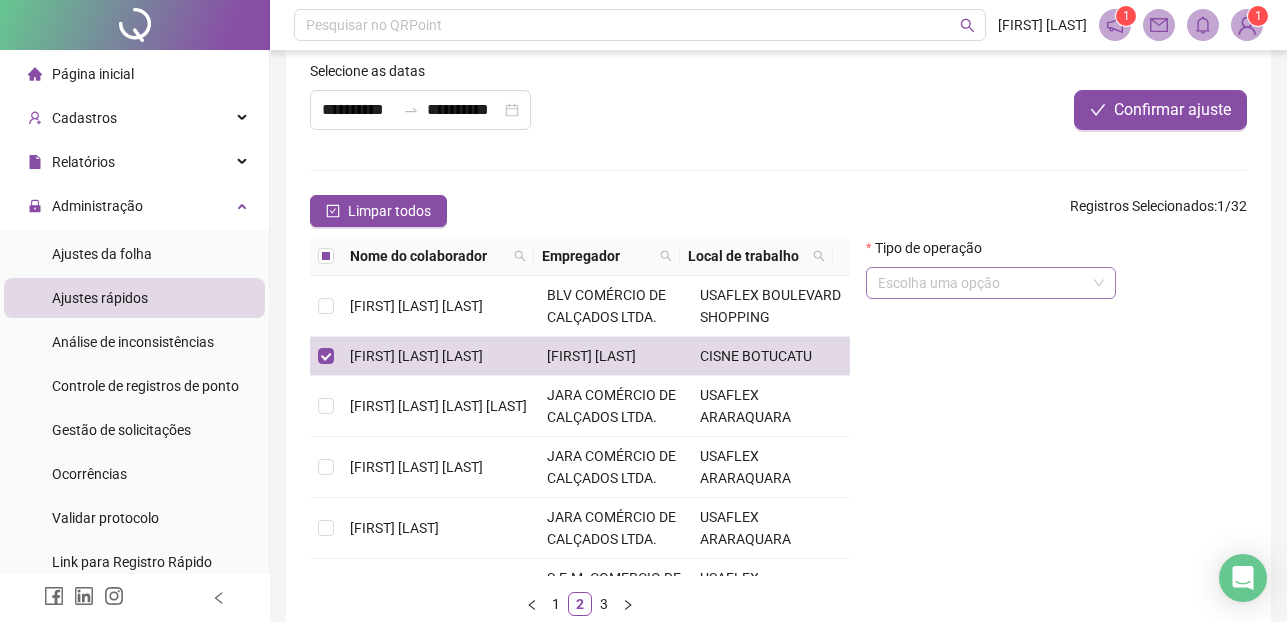 click at bounding box center (982, 283) 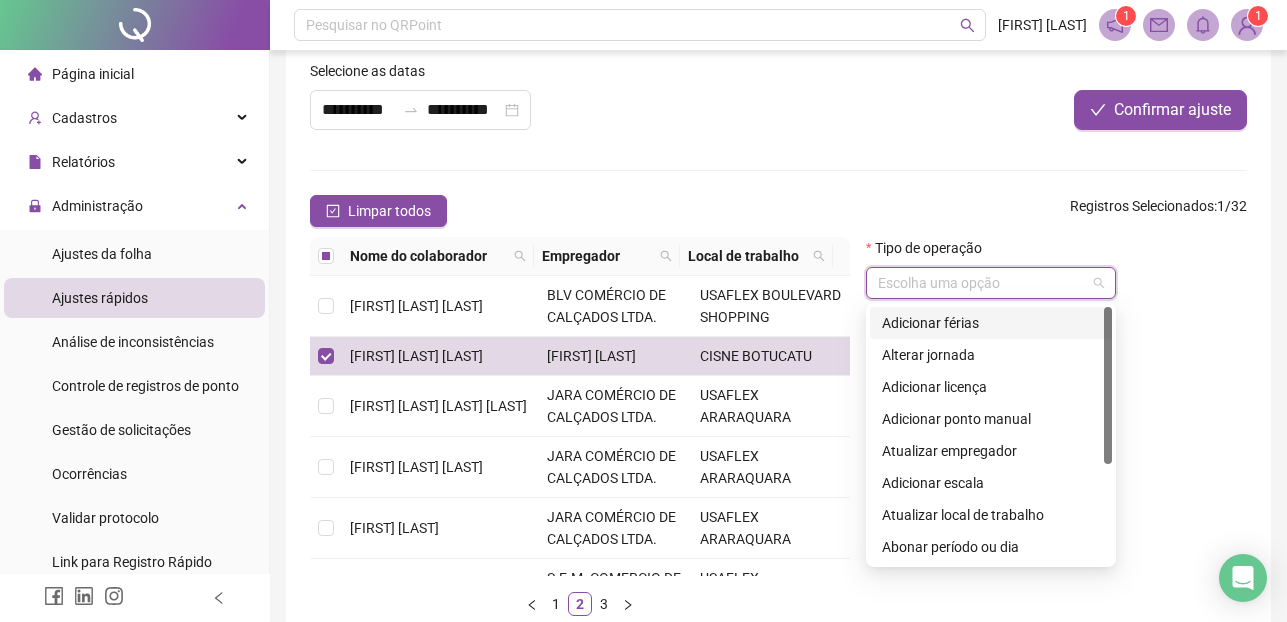 click on "Adicionar férias" at bounding box center (991, 323) 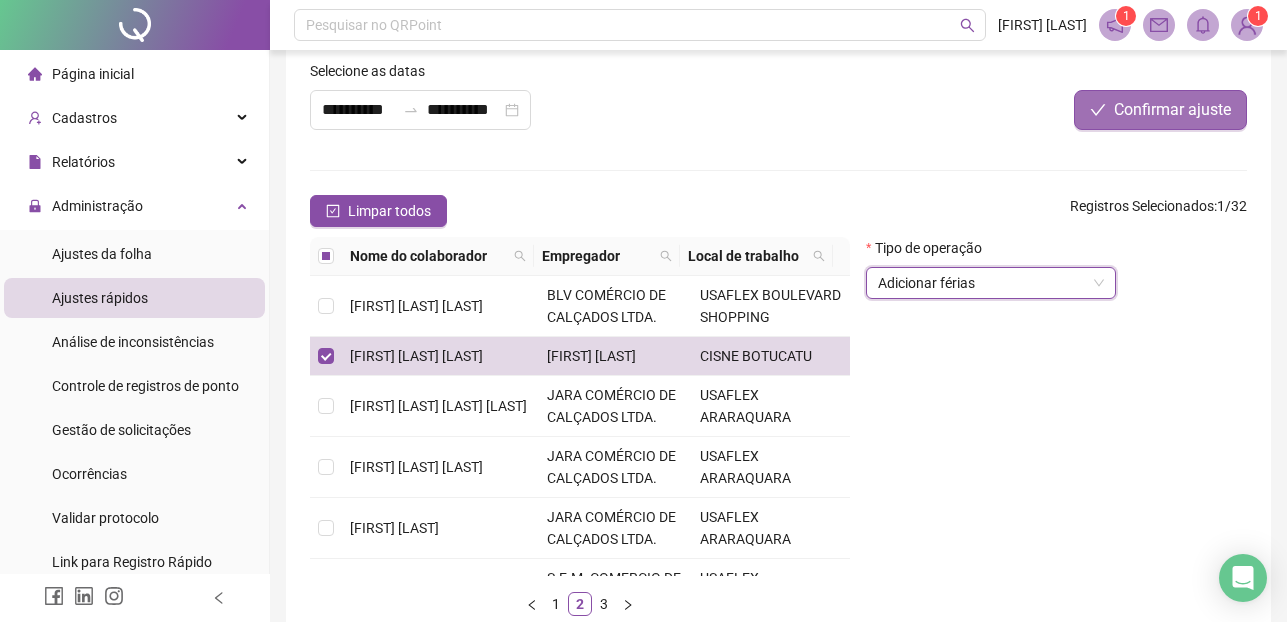 click on "Confirmar ajuste" at bounding box center (1172, 110) 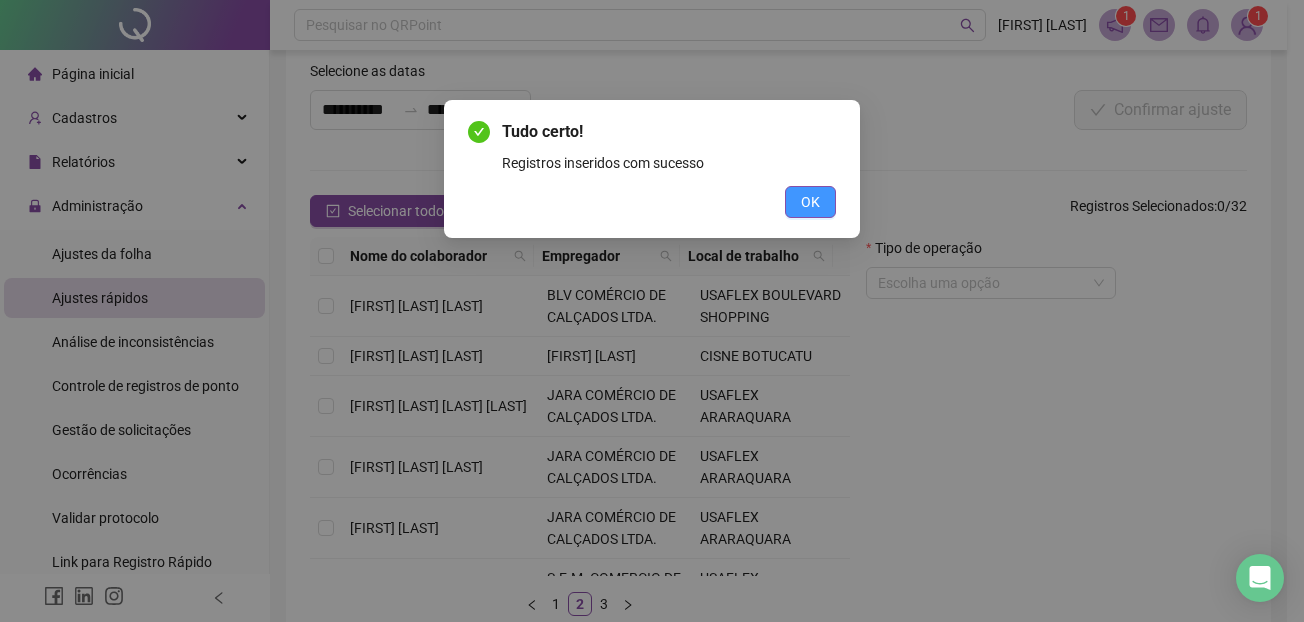 click on "OK" at bounding box center [810, 202] 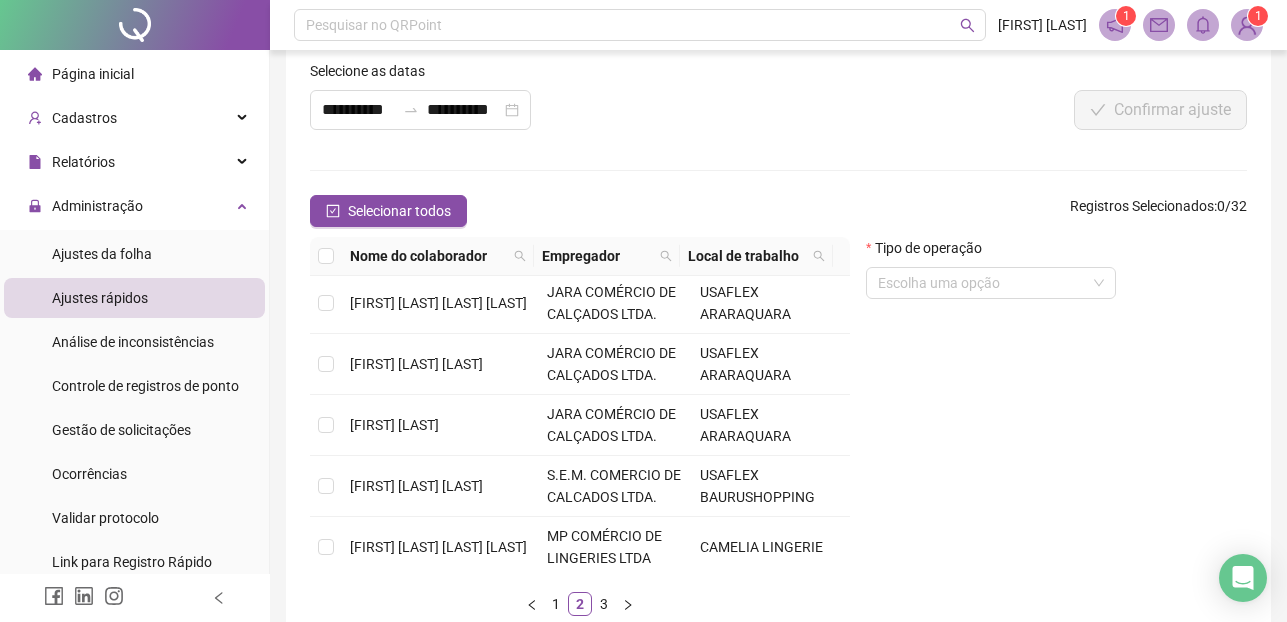 scroll, scrollTop: 120, scrollLeft: 0, axis: vertical 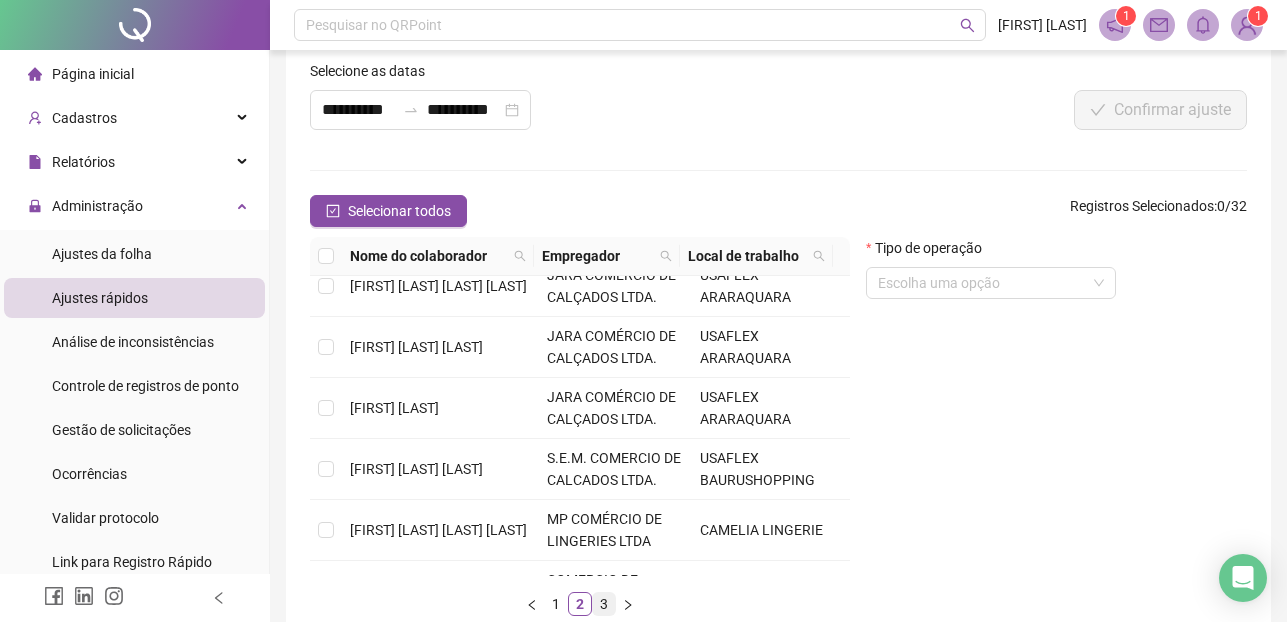 click on "3" at bounding box center (604, 604) 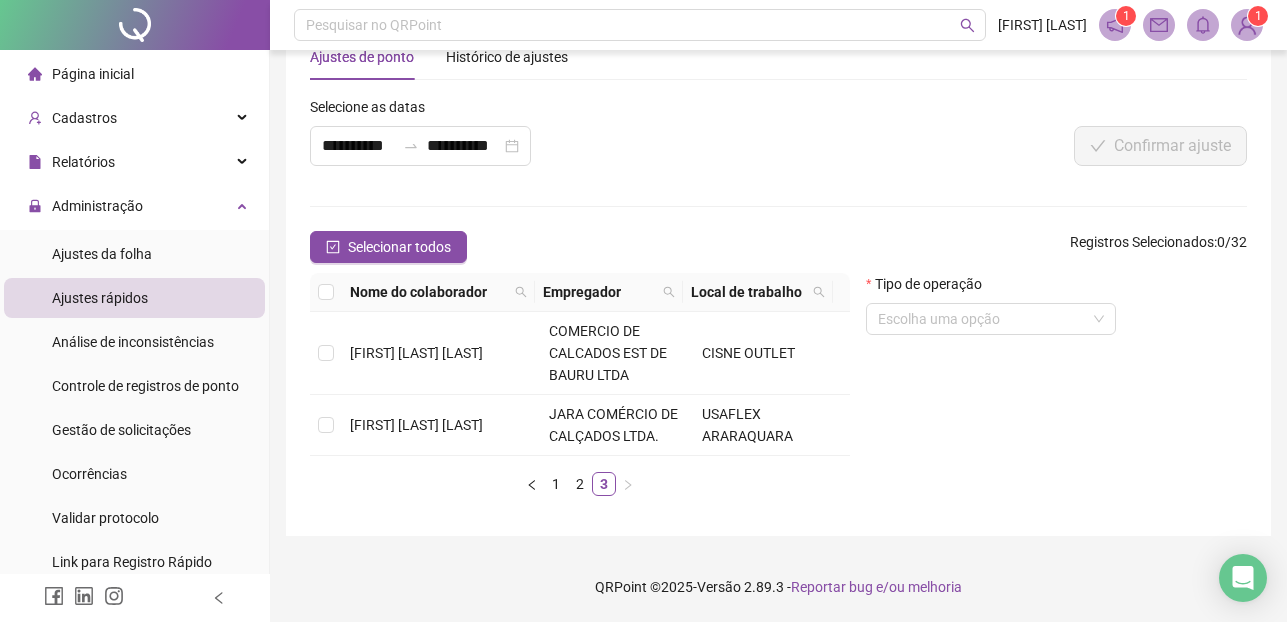 scroll, scrollTop: 0, scrollLeft: 0, axis: both 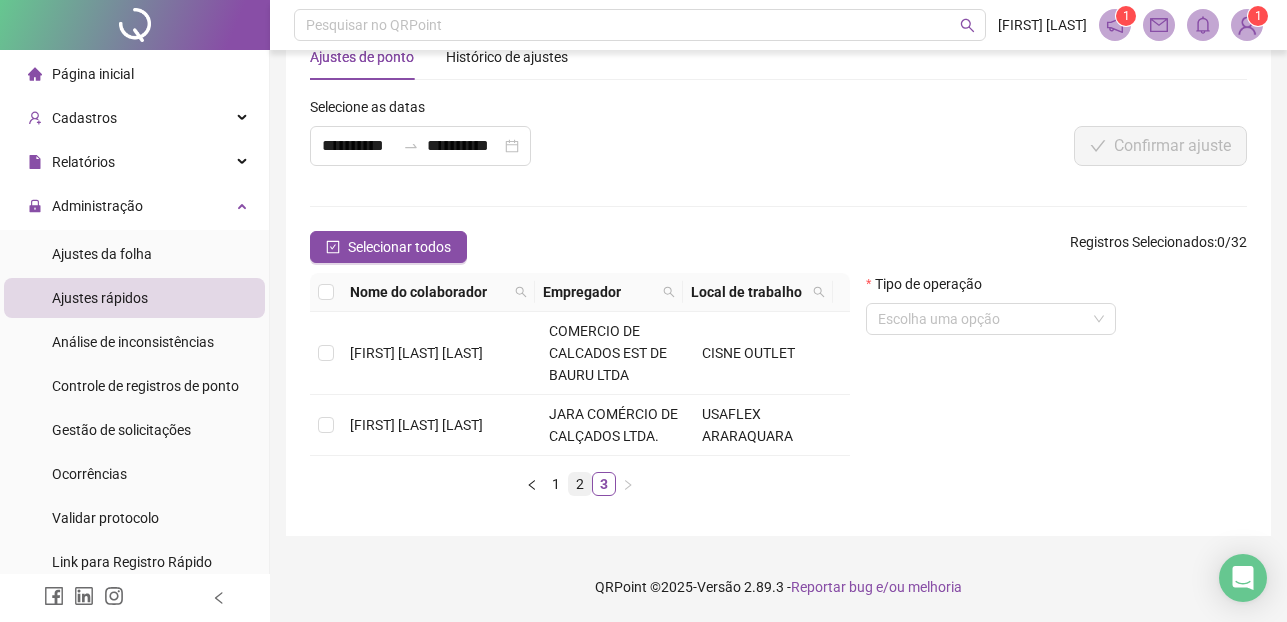 click on "2" at bounding box center (580, 484) 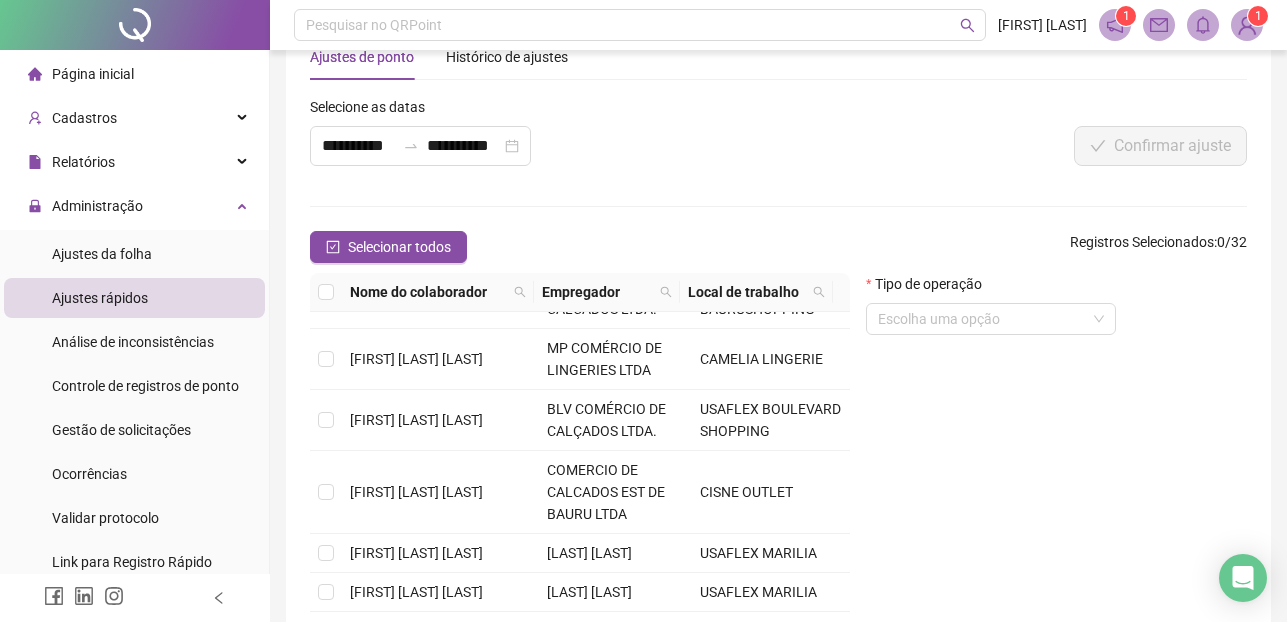 scroll, scrollTop: 703, scrollLeft: 0, axis: vertical 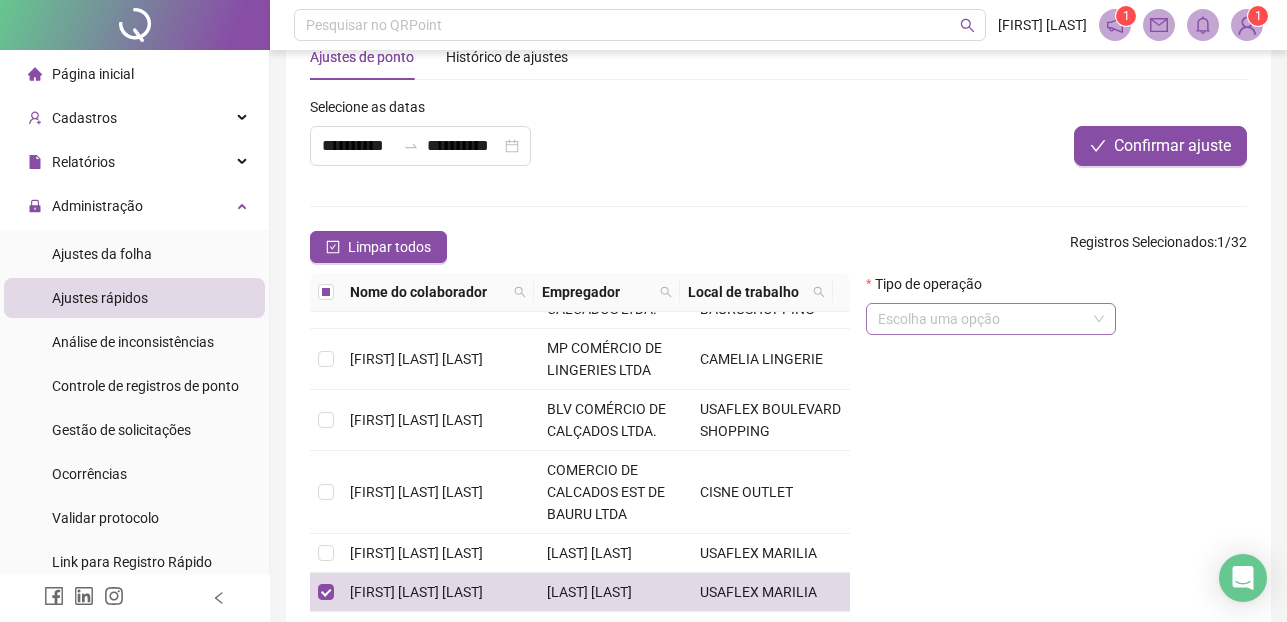 click at bounding box center [991, 319] 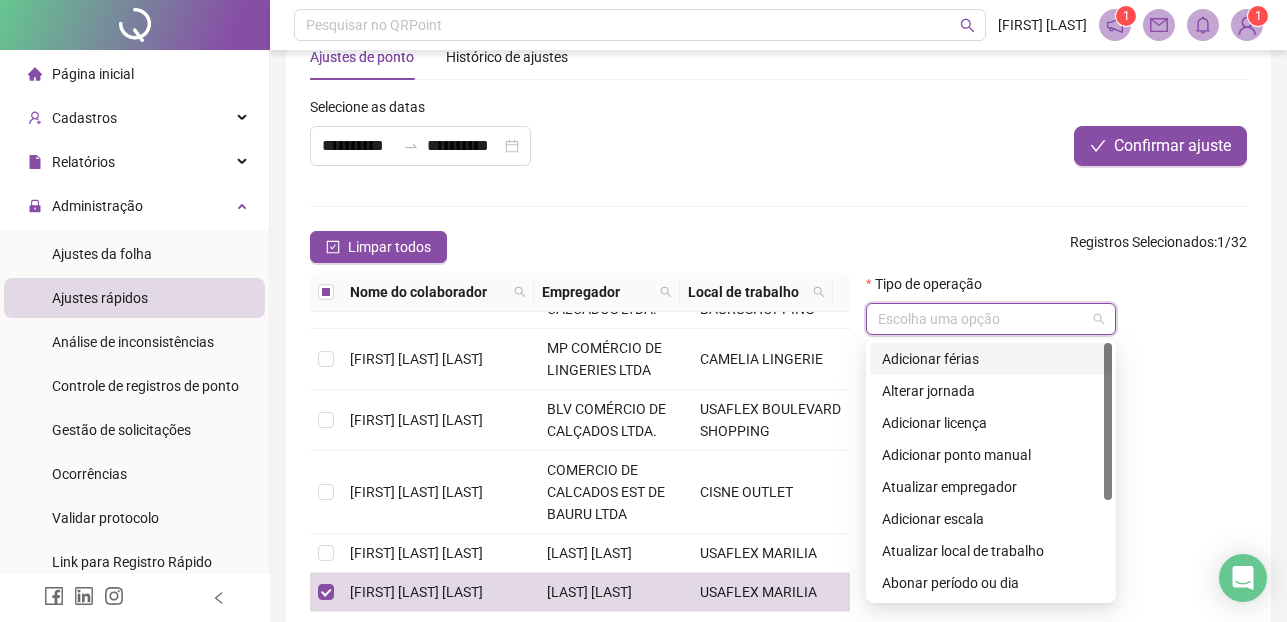 click on "Adicionar férias" at bounding box center (991, 359) 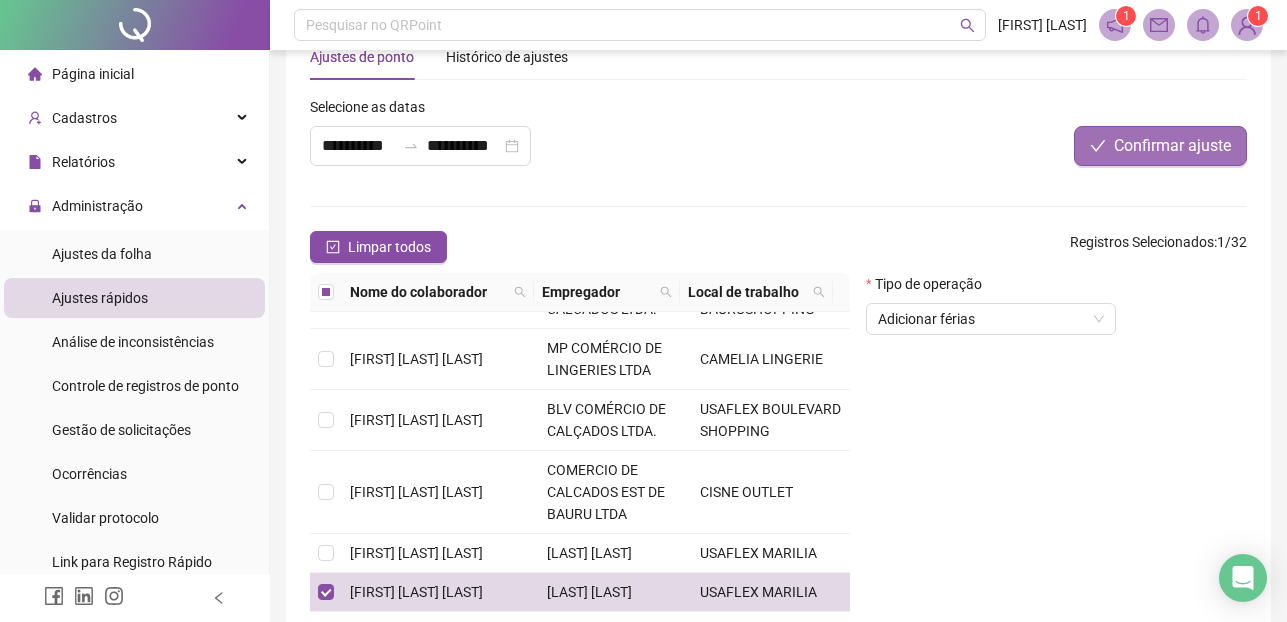 click on "Confirmar ajuste" at bounding box center (1172, 146) 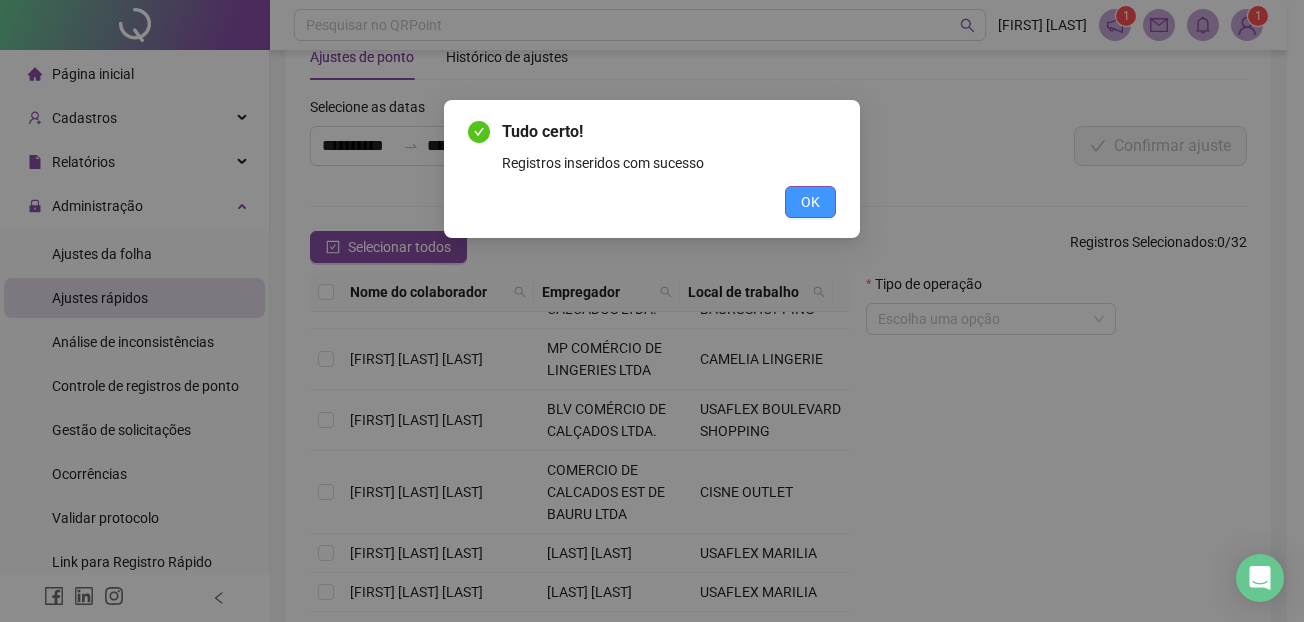 click on "OK" at bounding box center [810, 202] 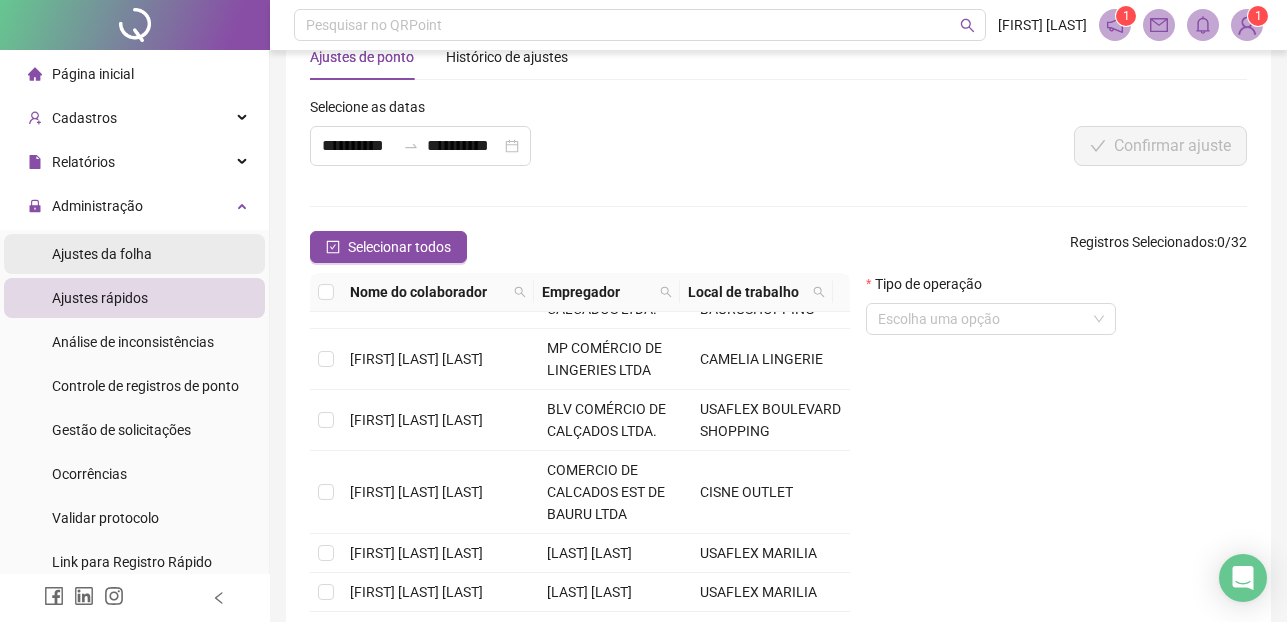 click on "Ajustes da folha" at bounding box center [102, 254] 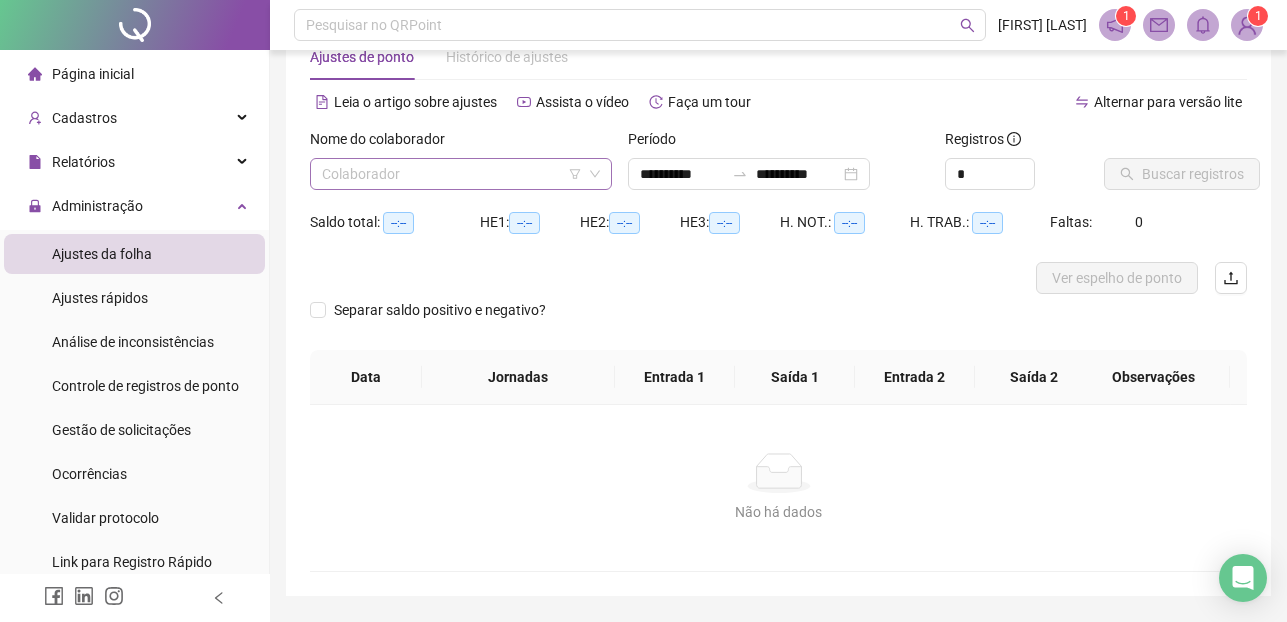 click at bounding box center [452, 174] 